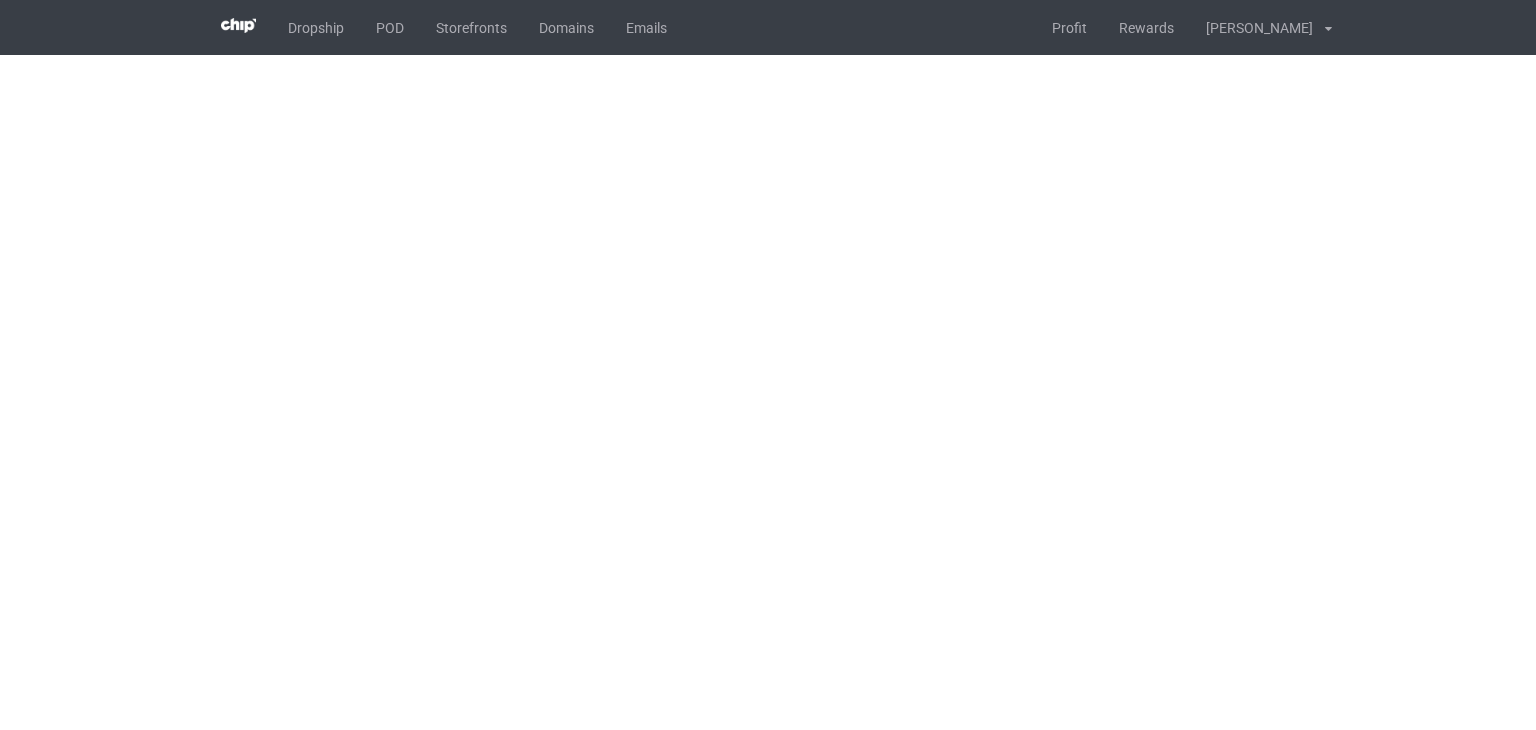 scroll, scrollTop: 0, scrollLeft: 0, axis: both 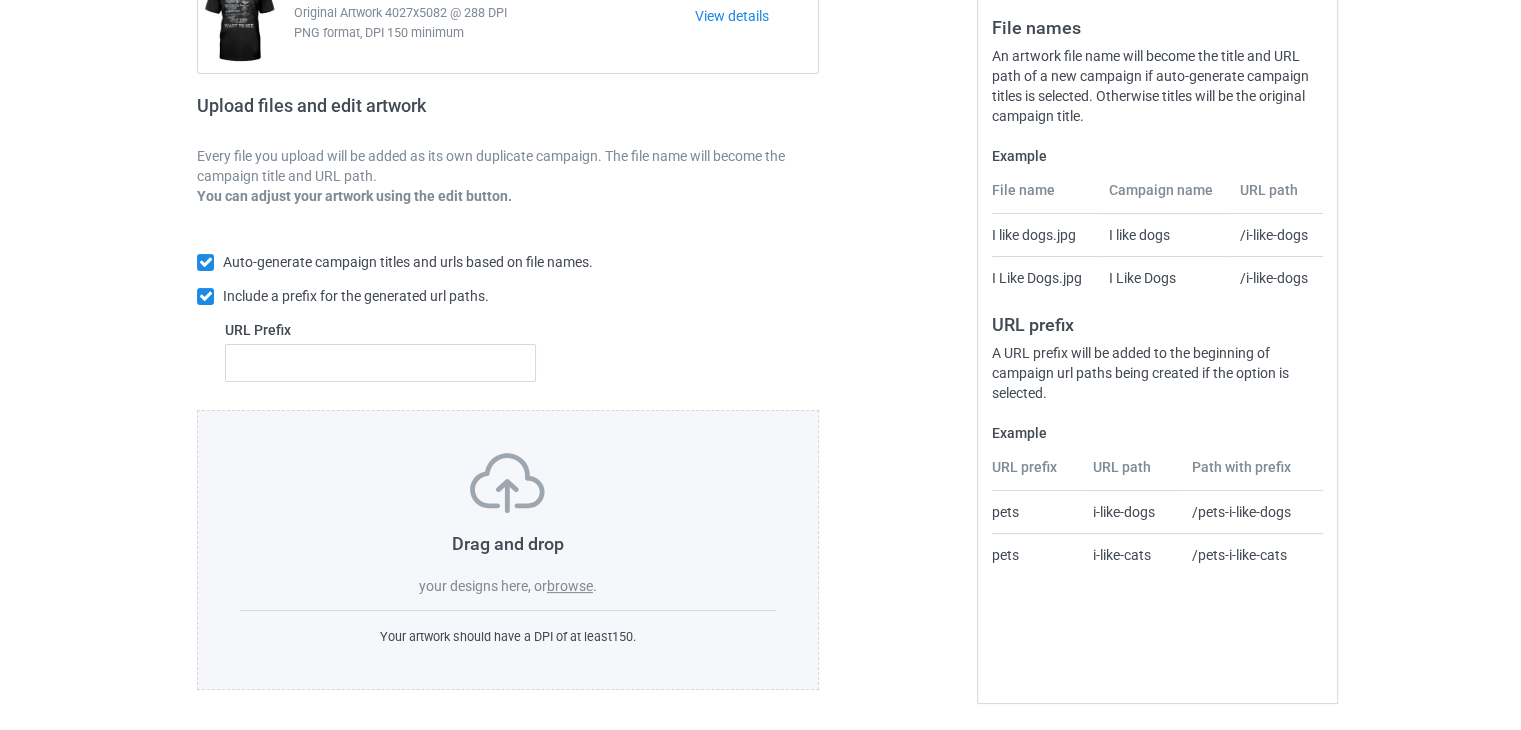 click at bounding box center (905, 301) 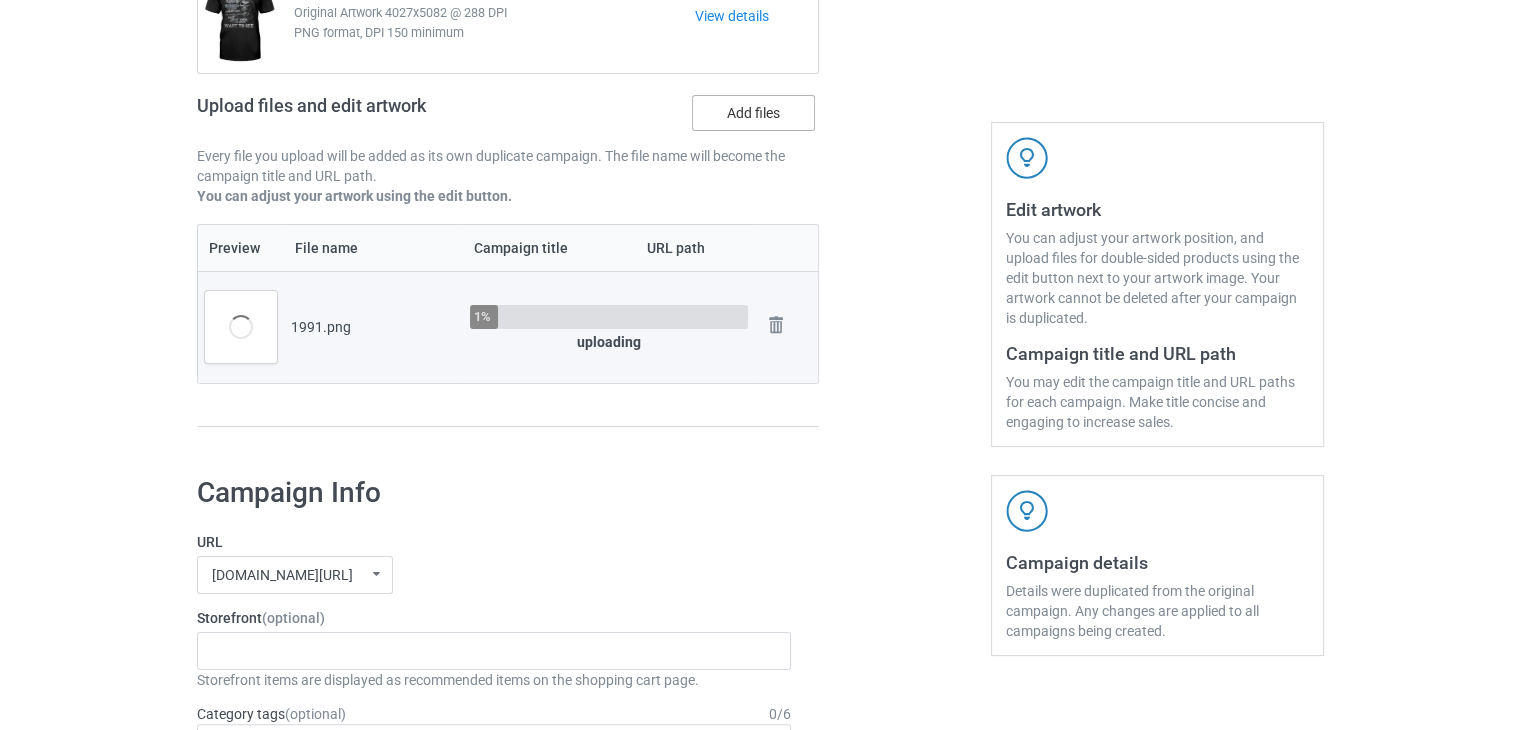 click on "Add files" at bounding box center [753, 113] 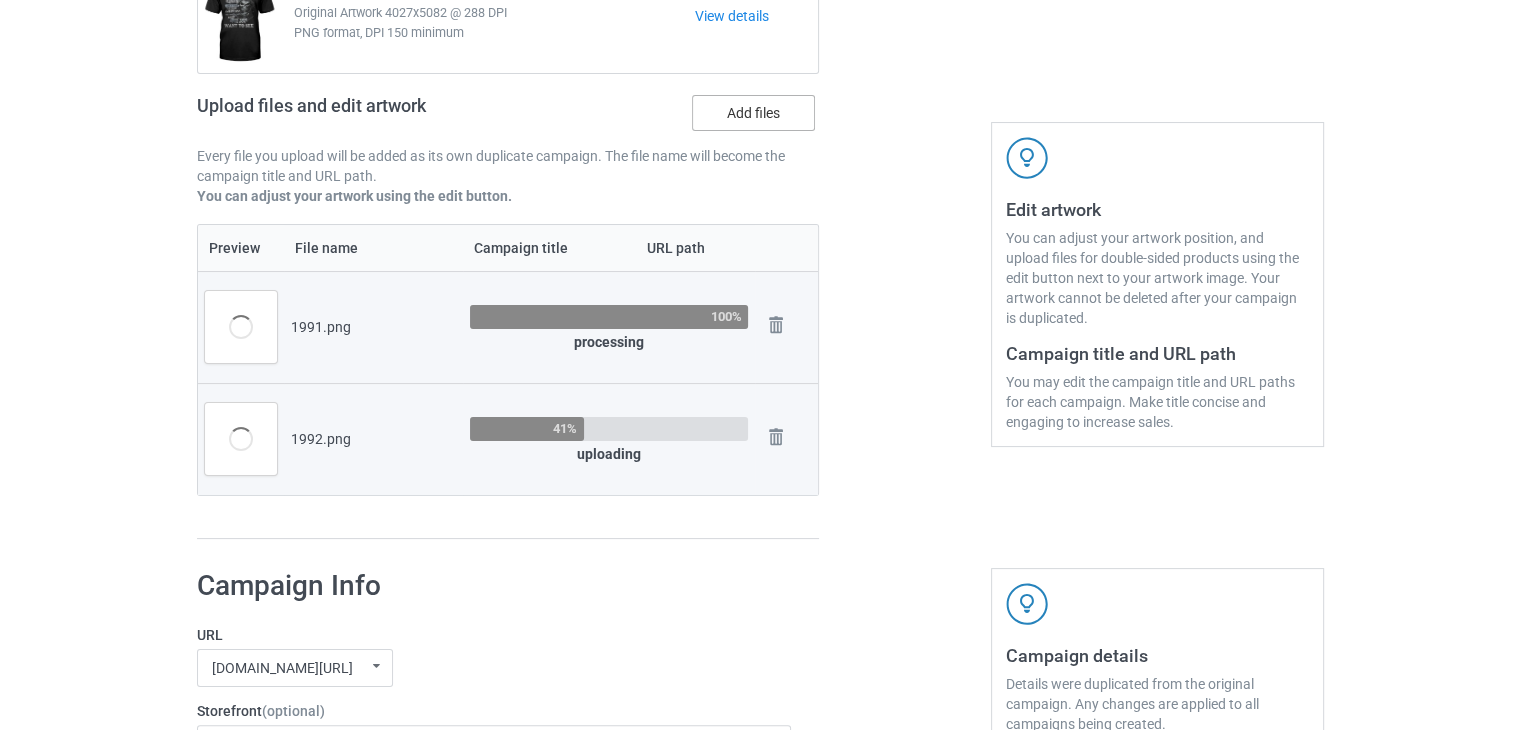 click on "Add files" at bounding box center (753, 113) 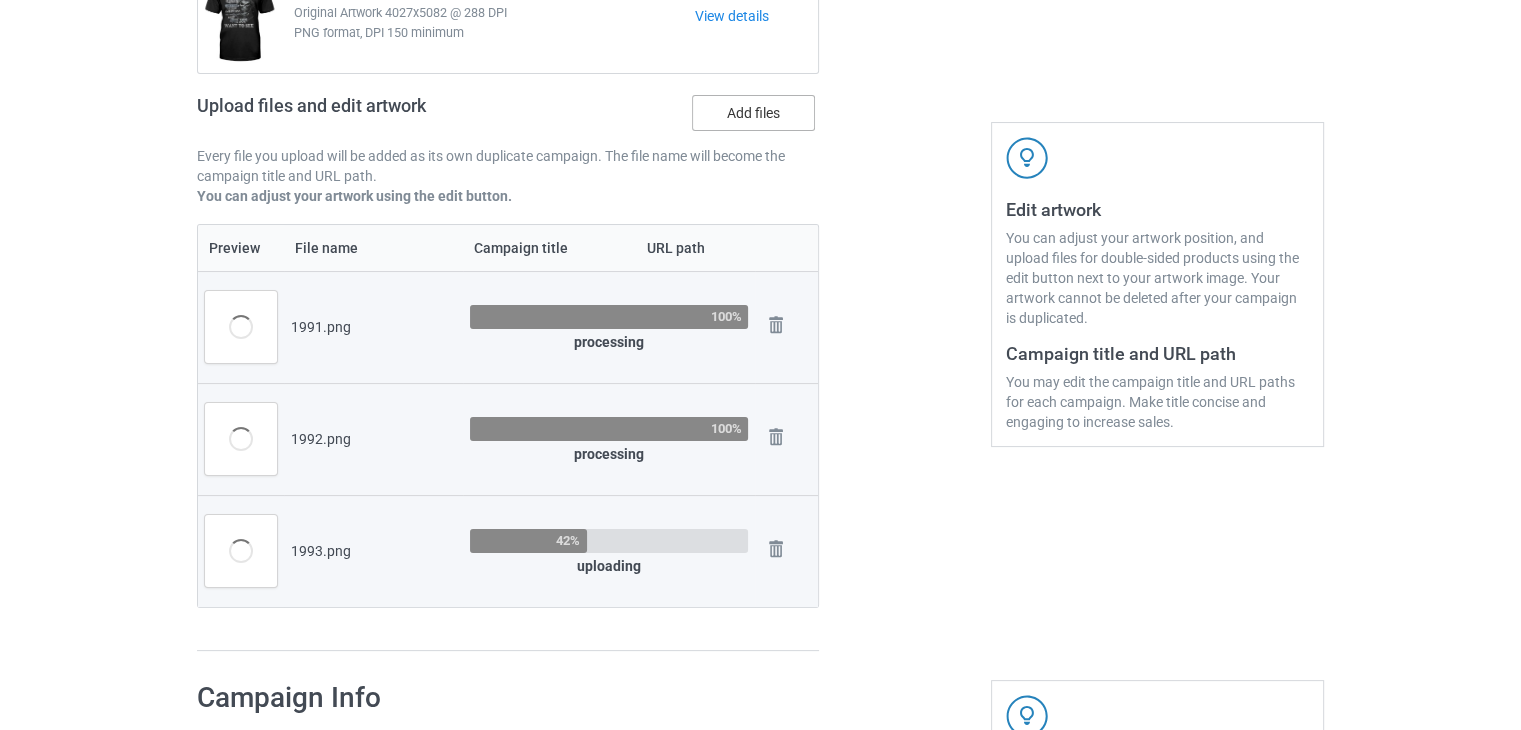 click on "Add files" at bounding box center [753, 113] 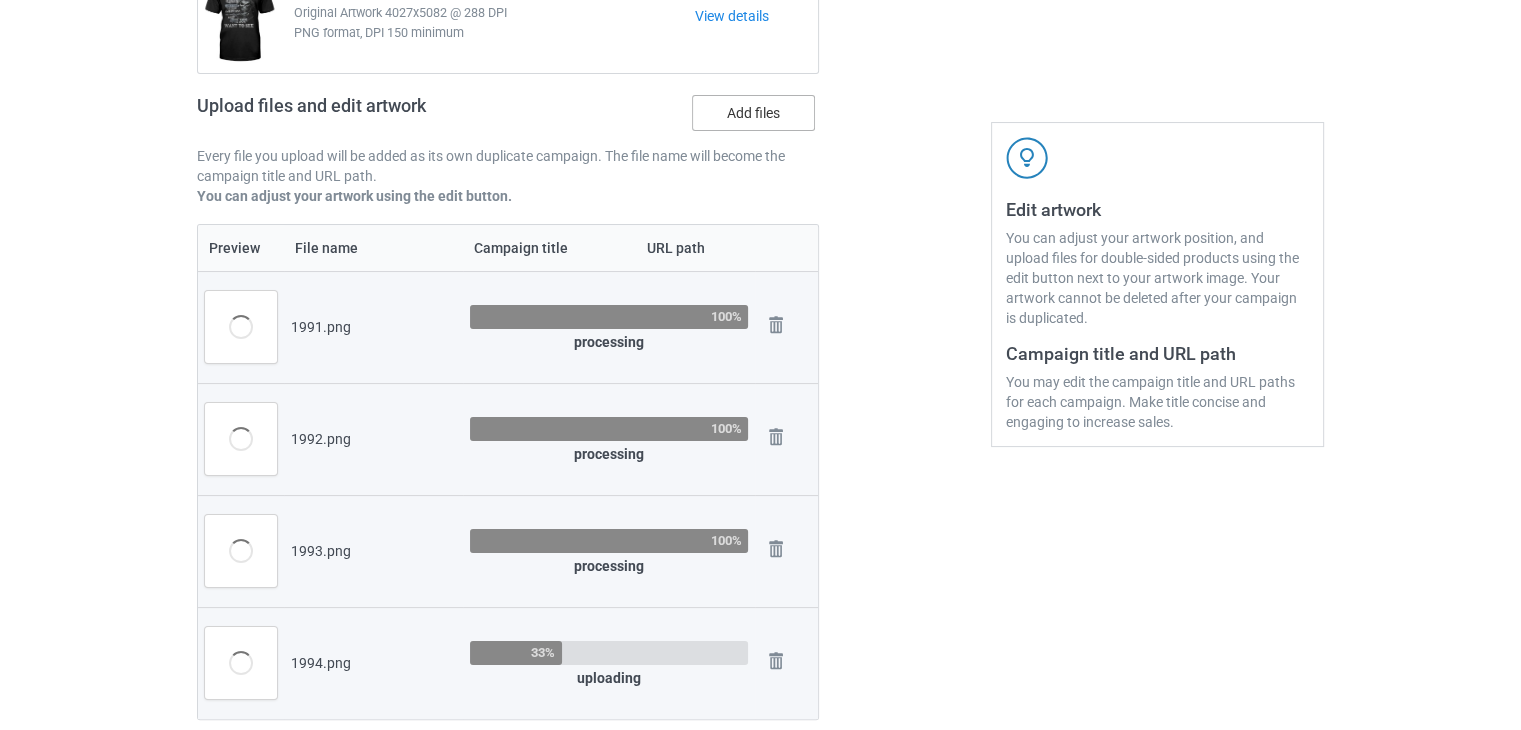 click on "Add files" at bounding box center [753, 113] 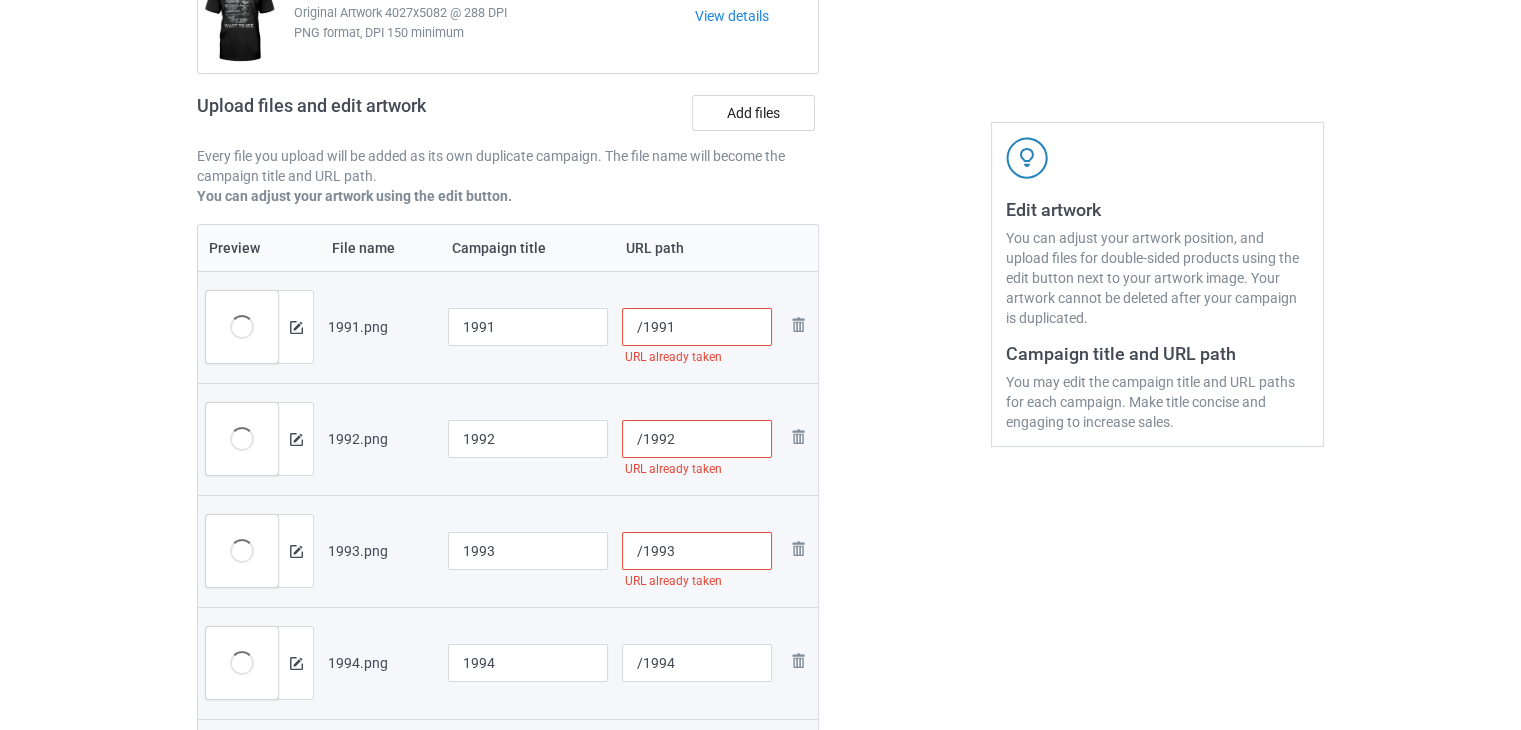 click on "/1991" at bounding box center (697, 327) 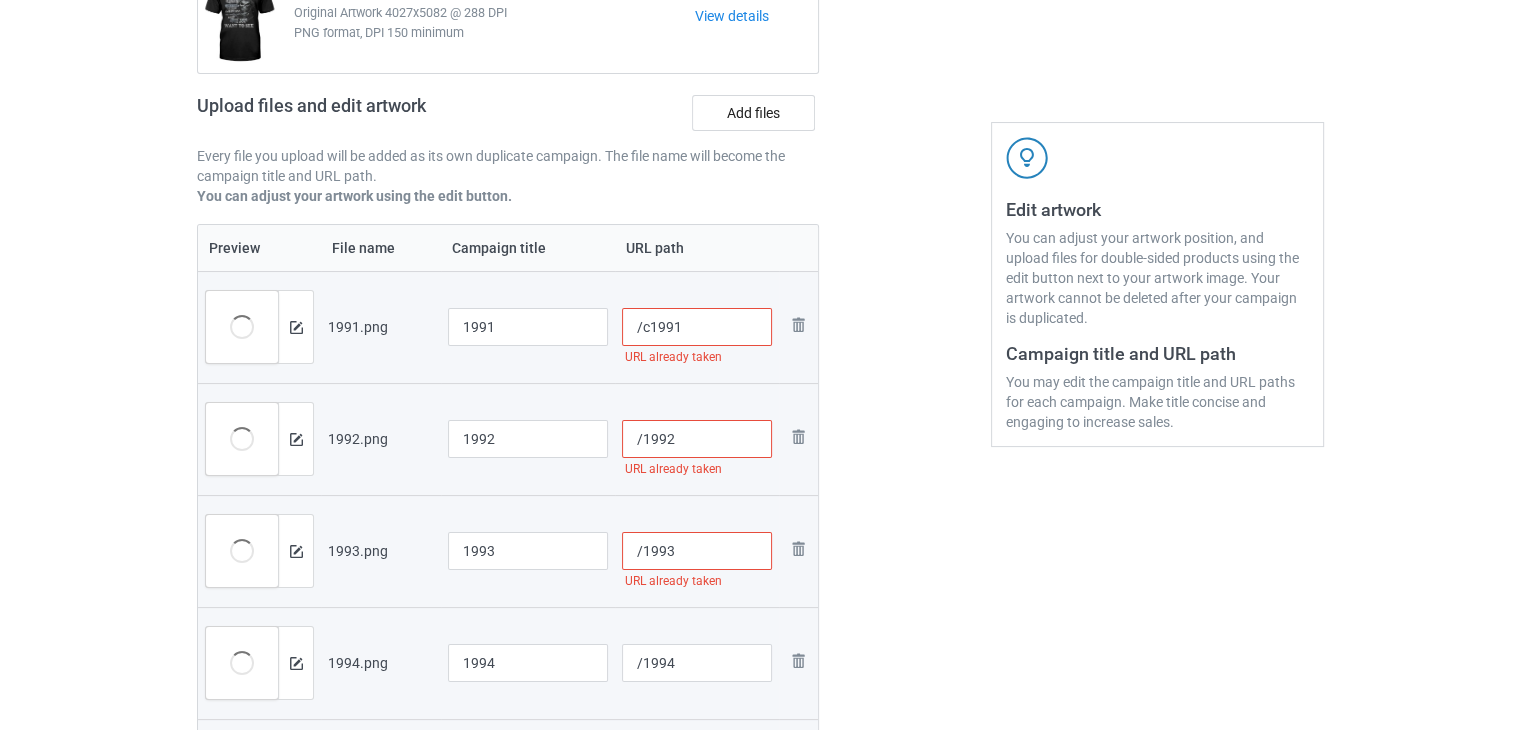 type on "/c1991" 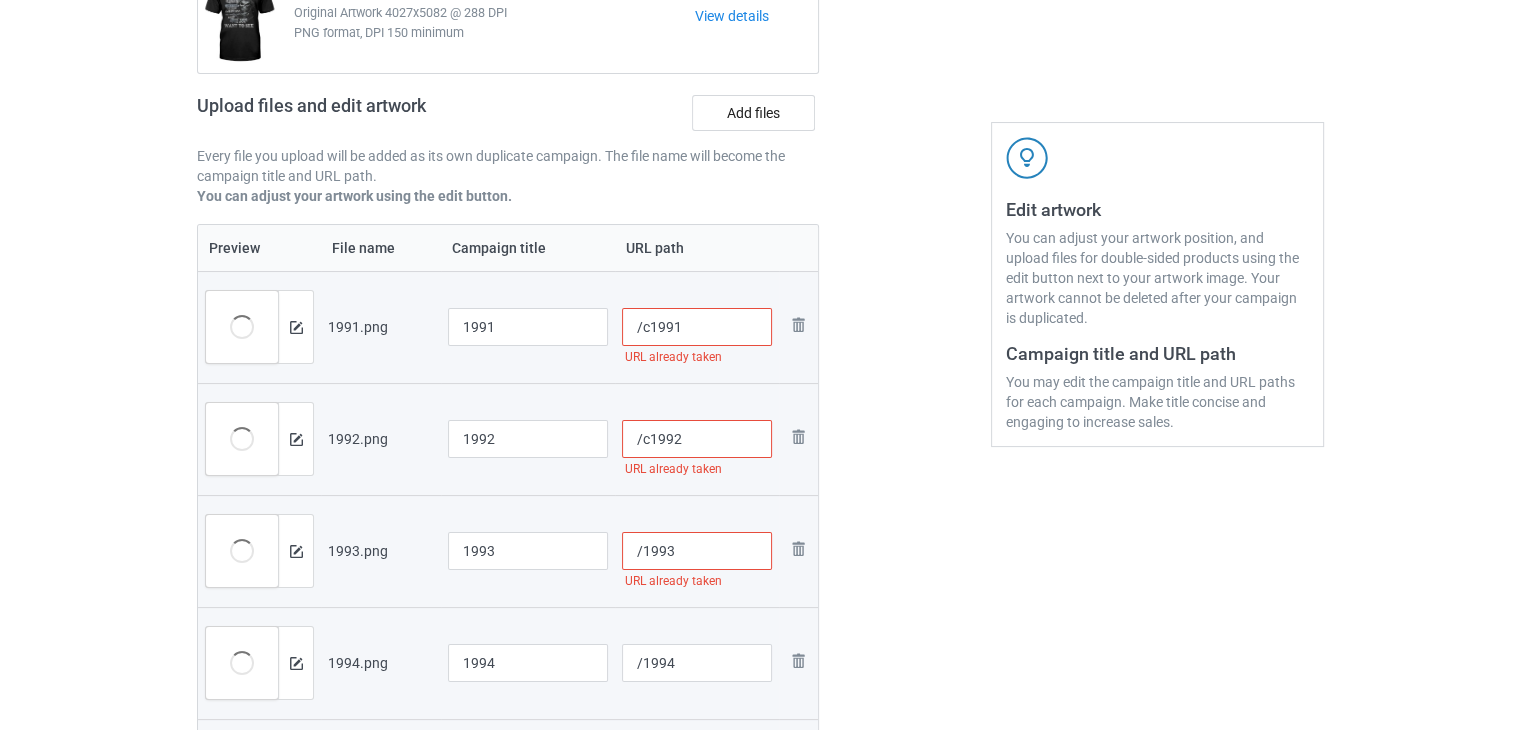 type on "/1991" 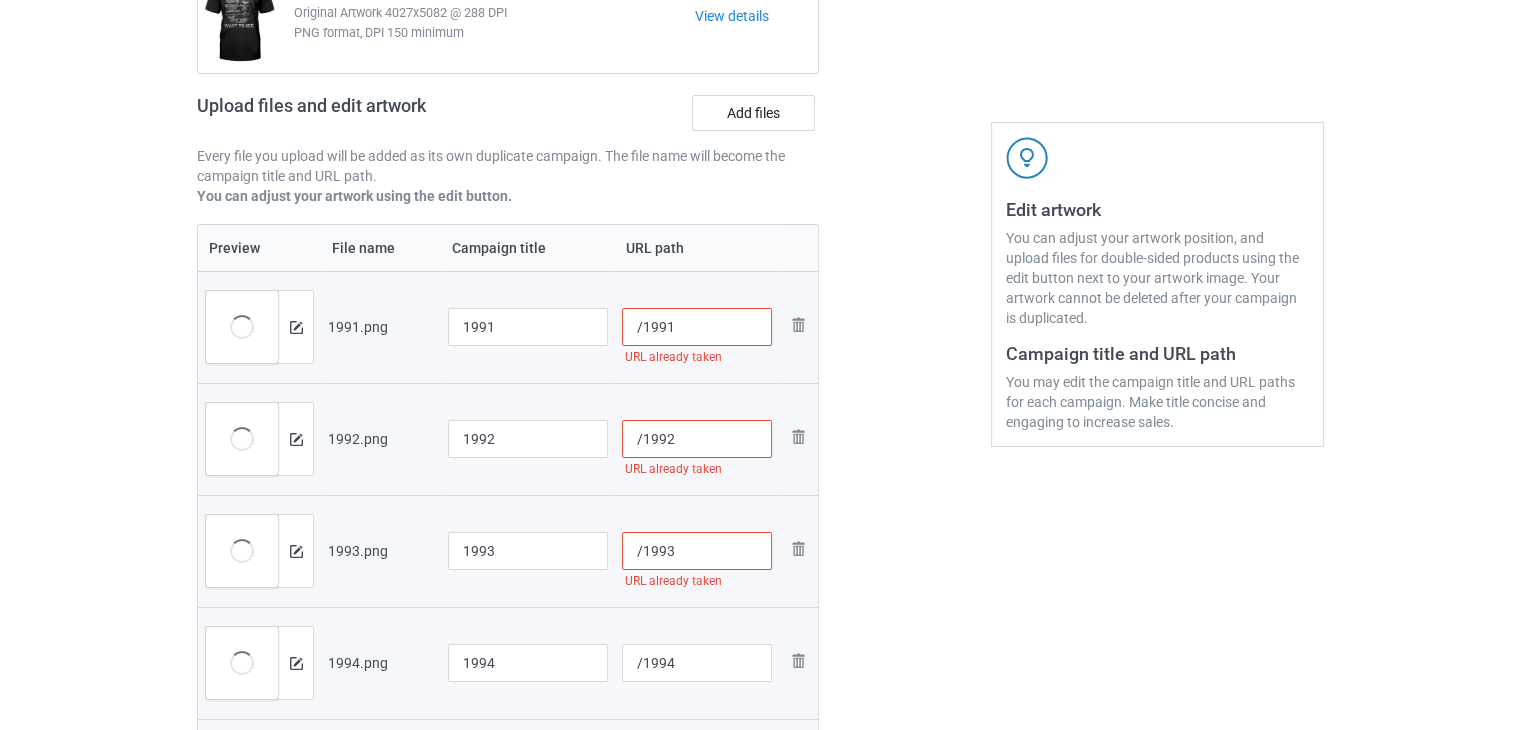 type on "/c" 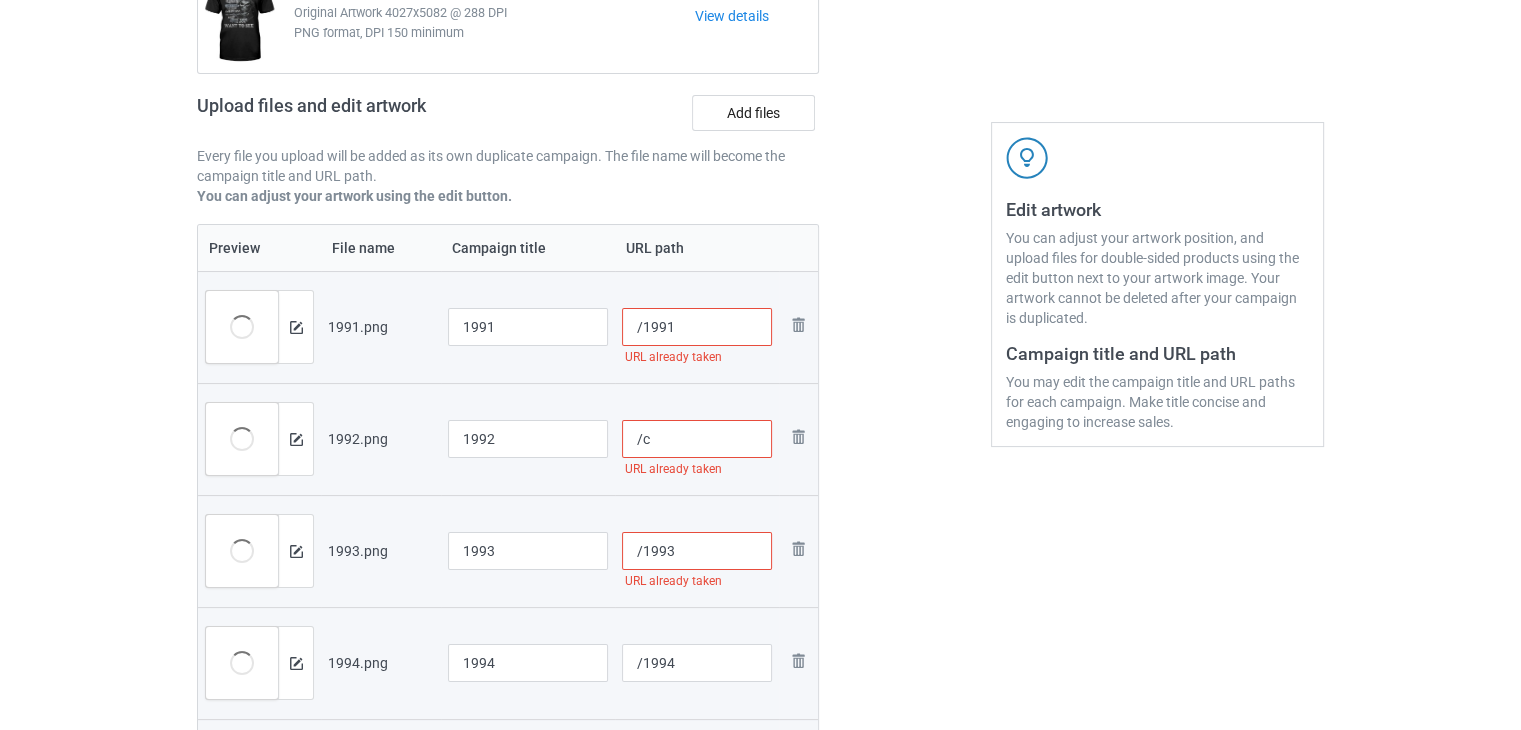 click on "/1993" at bounding box center (697, 551) 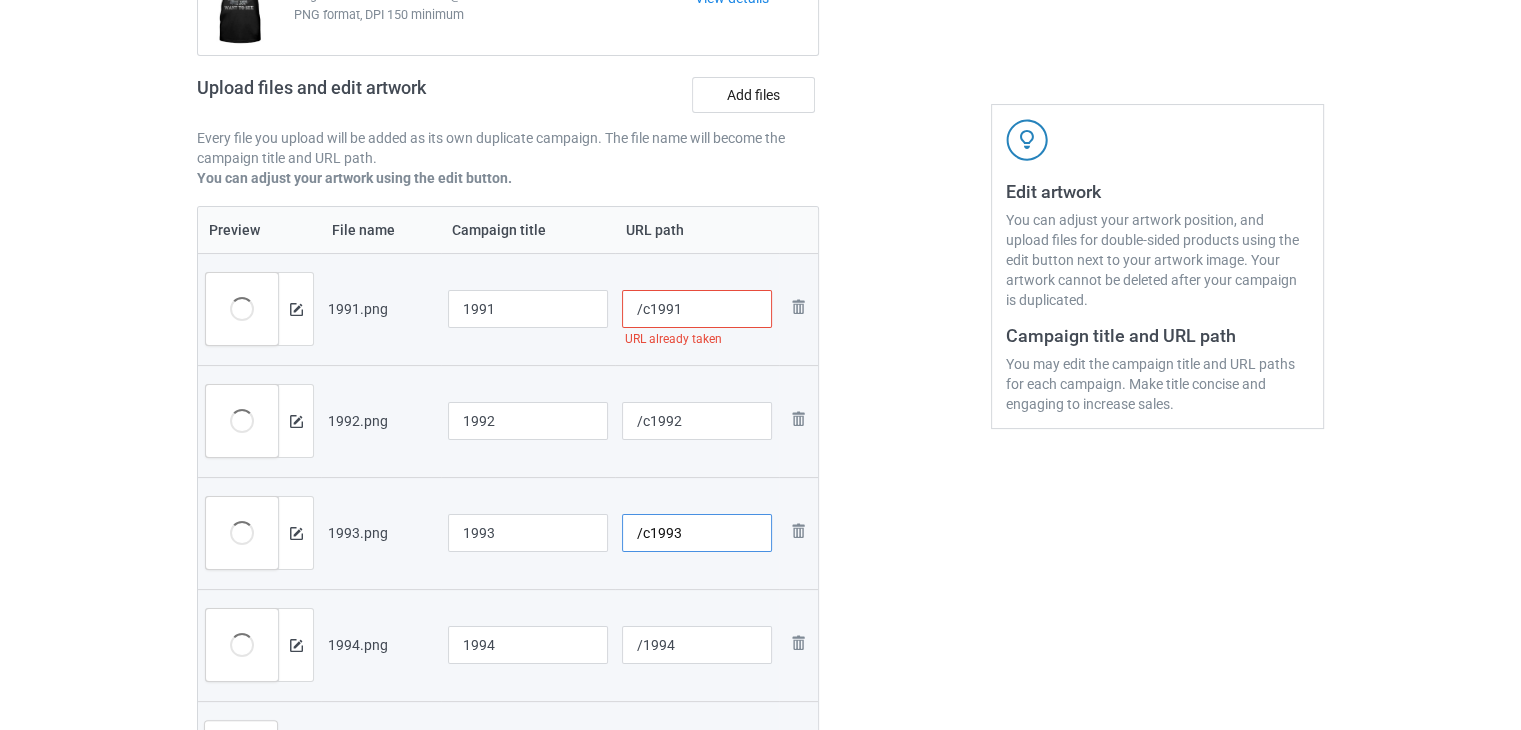 scroll, scrollTop: 460, scrollLeft: 0, axis: vertical 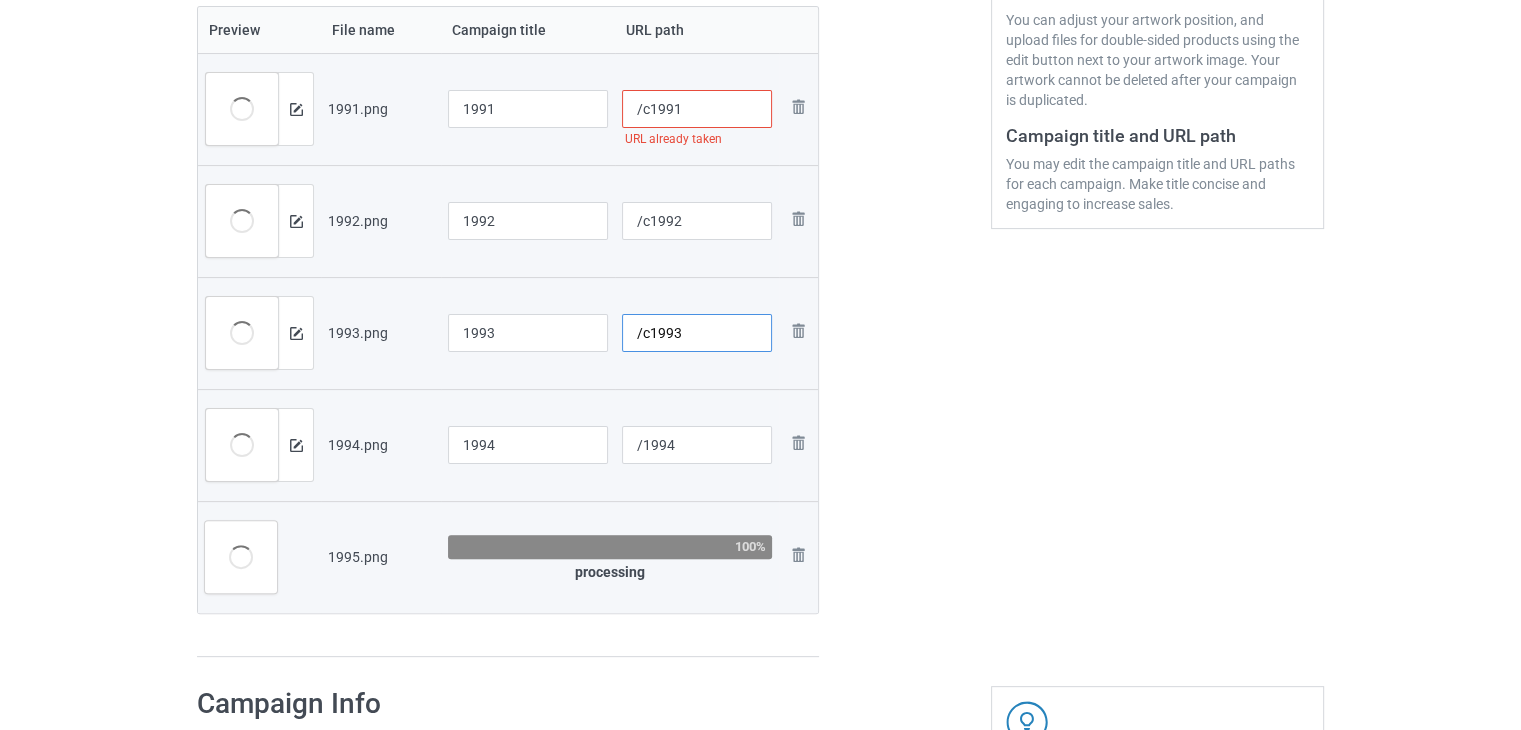 type on "/c1993" 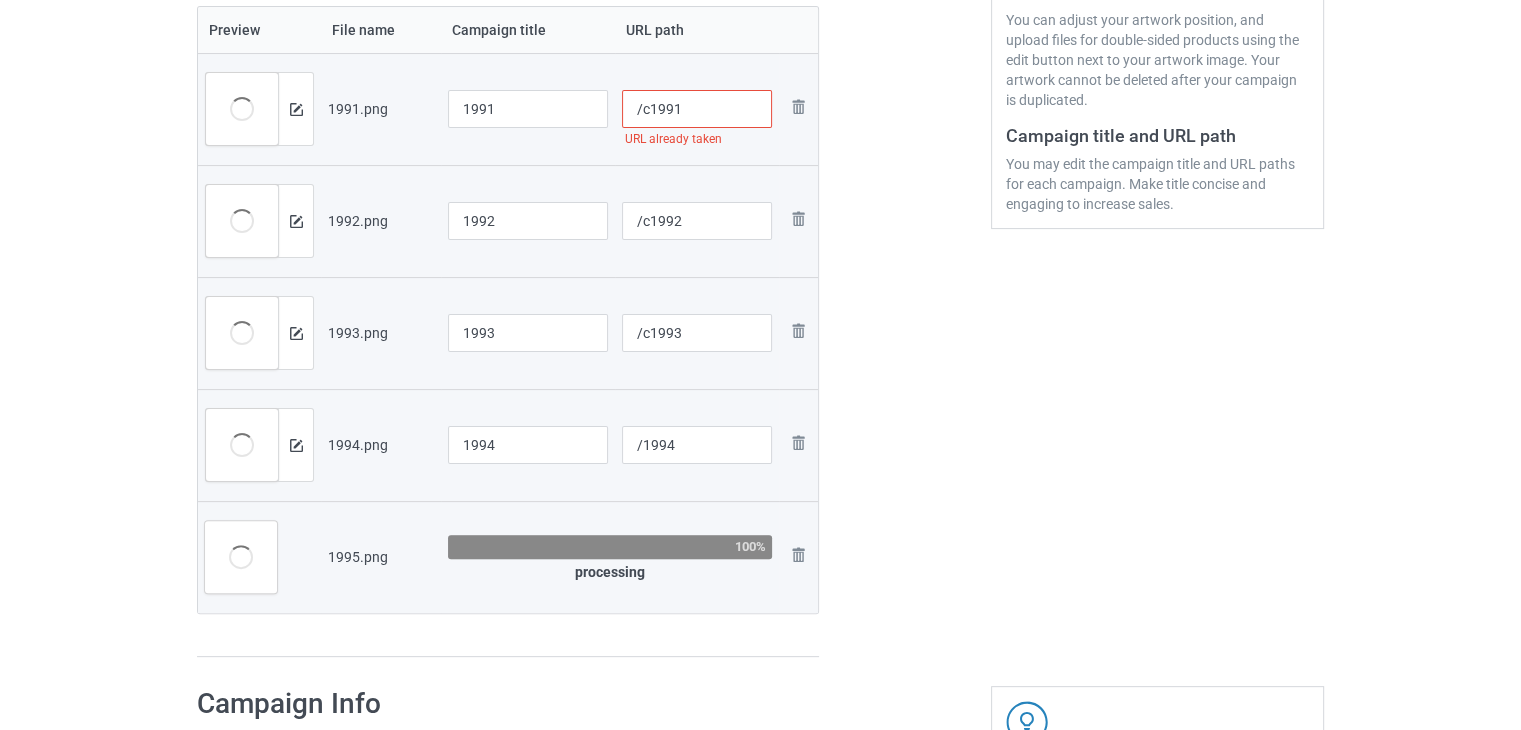 click on "/c1991" at bounding box center (697, 109) 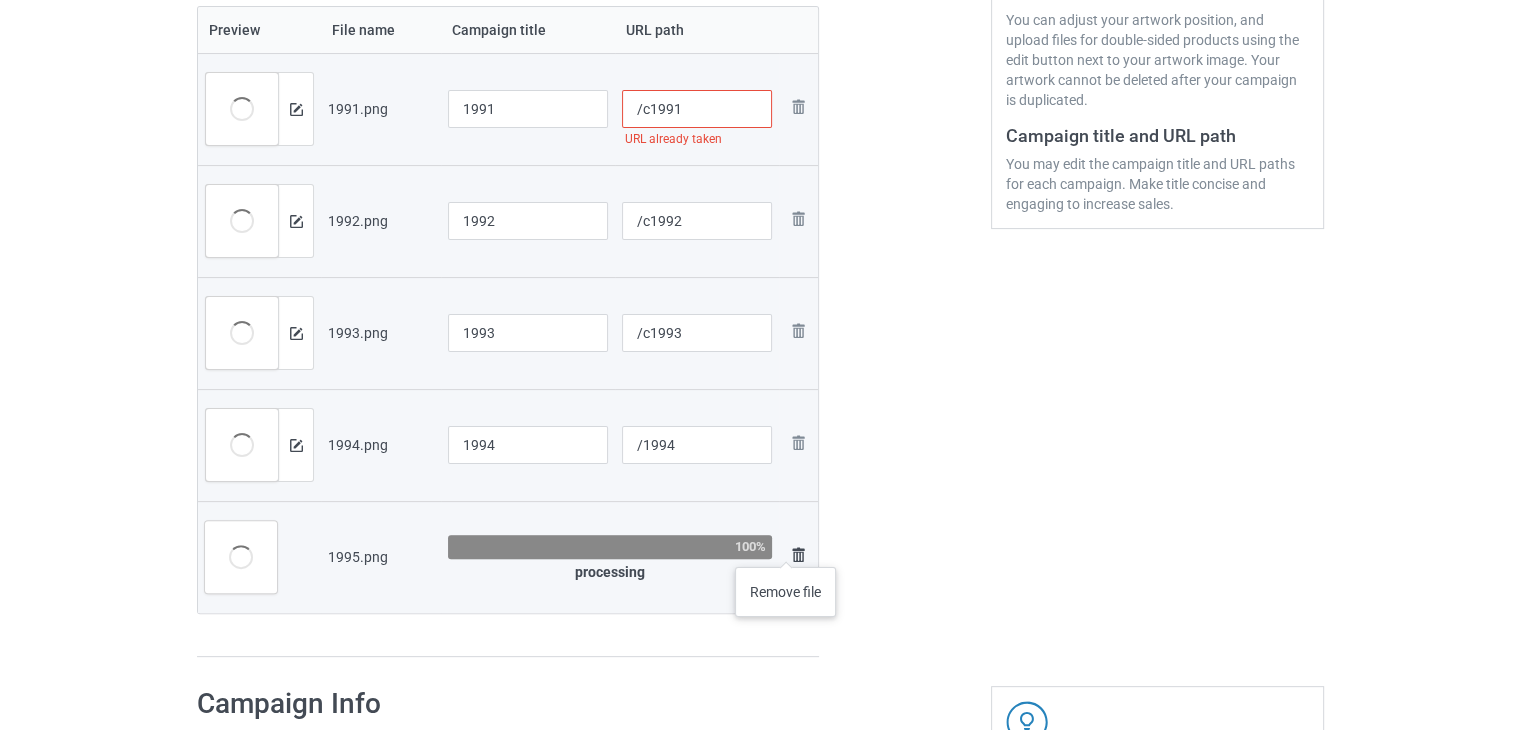 click at bounding box center [798, 555] 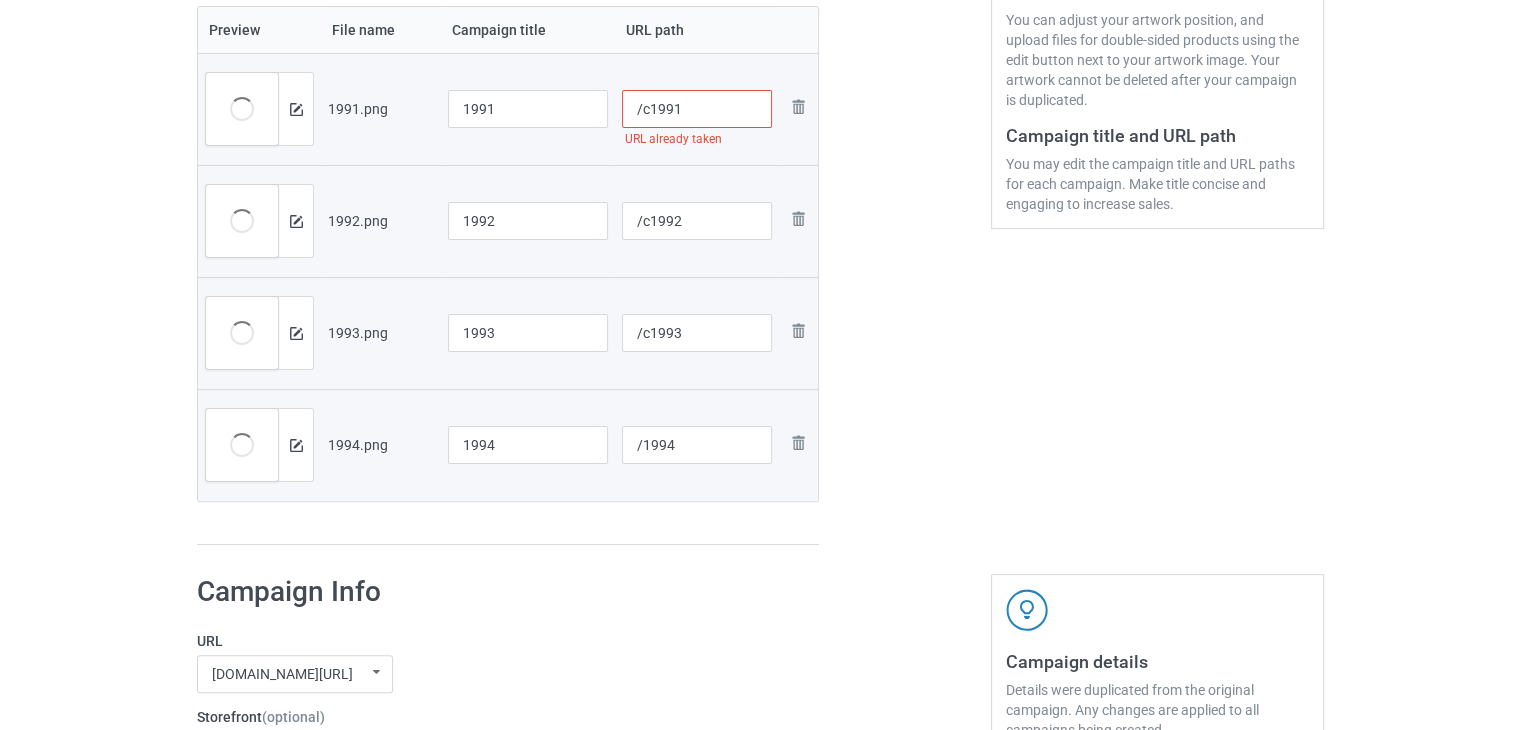 scroll, scrollTop: 60, scrollLeft: 0, axis: vertical 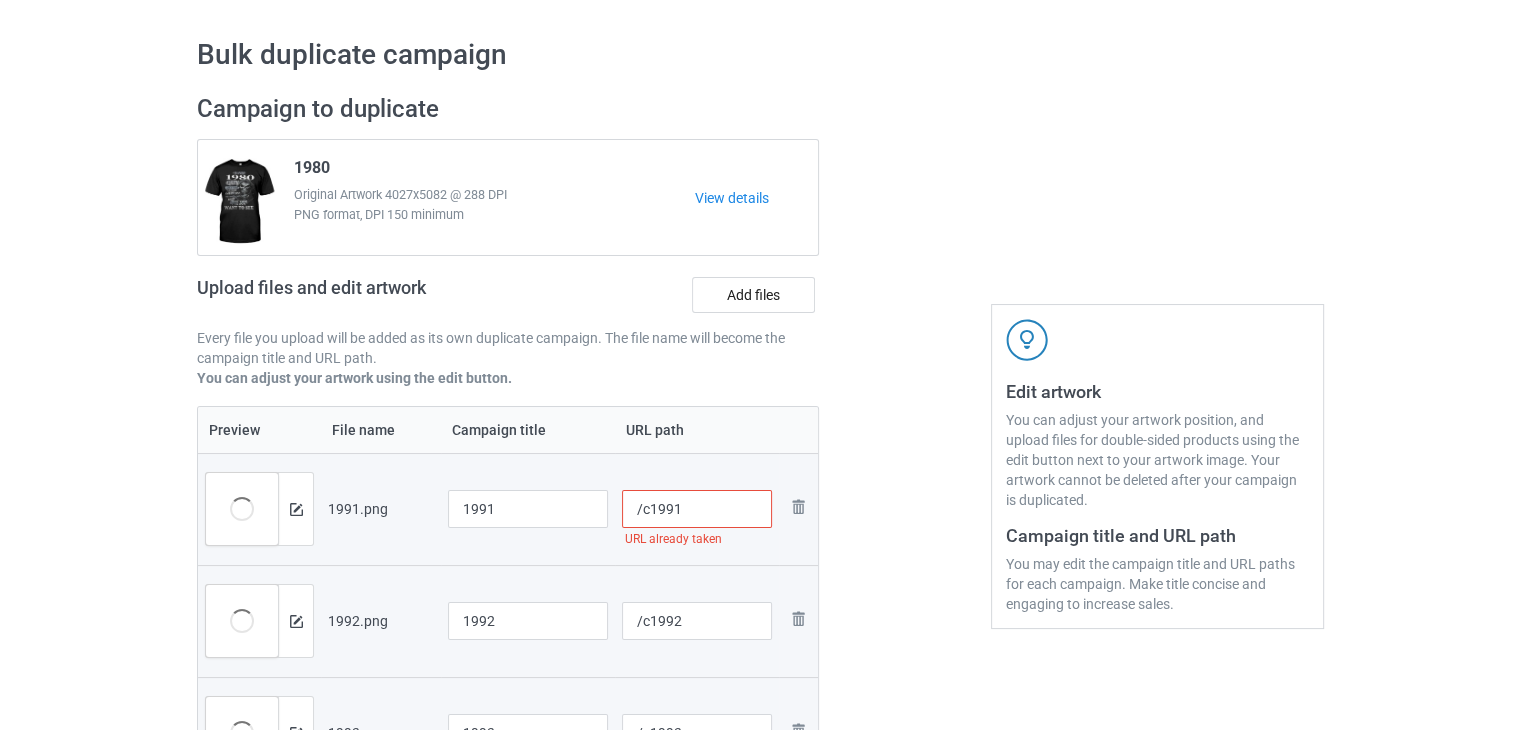 click on "Upload files and edit artwork Add files" at bounding box center (508, 299) 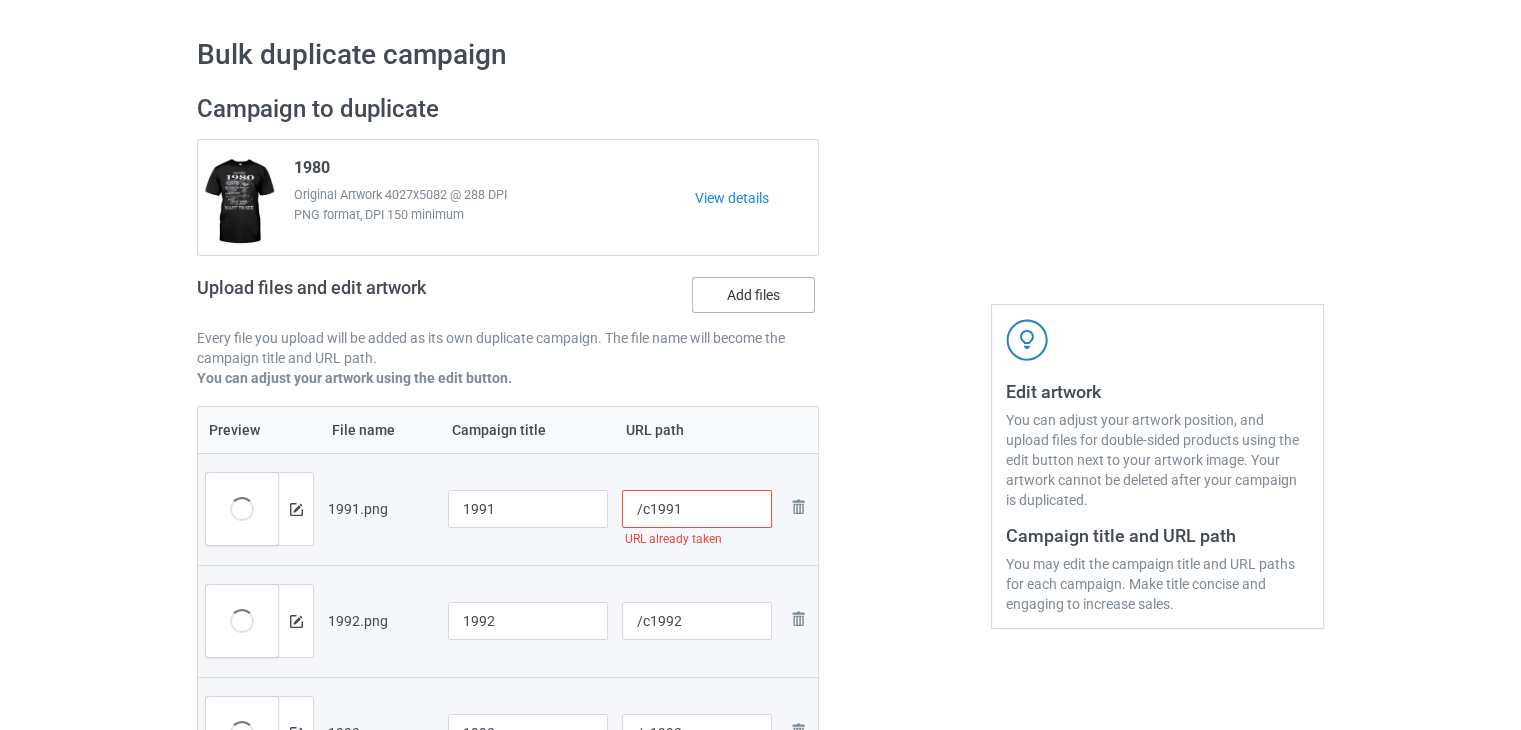 click on "Add files" at bounding box center (753, 295) 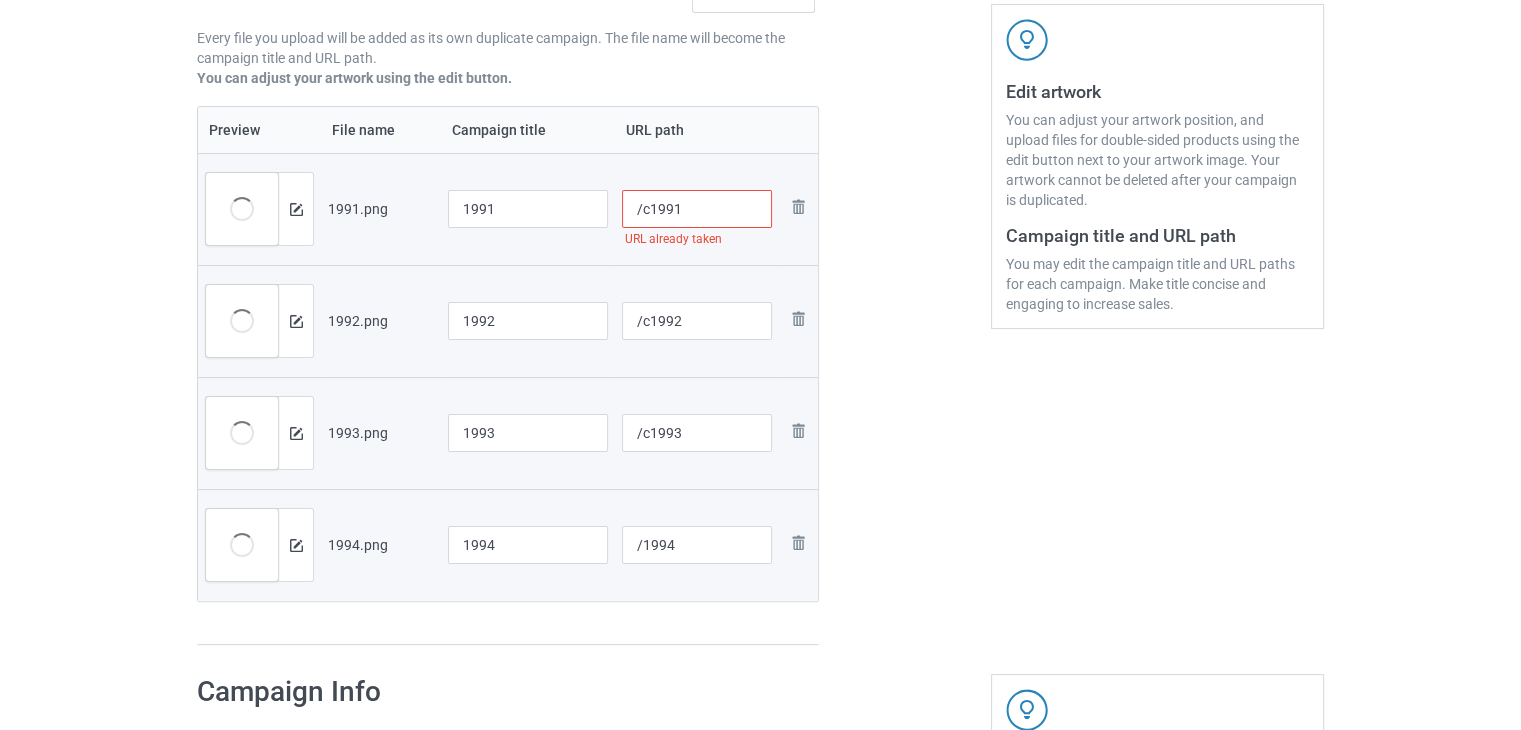 scroll, scrollTop: 160, scrollLeft: 0, axis: vertical 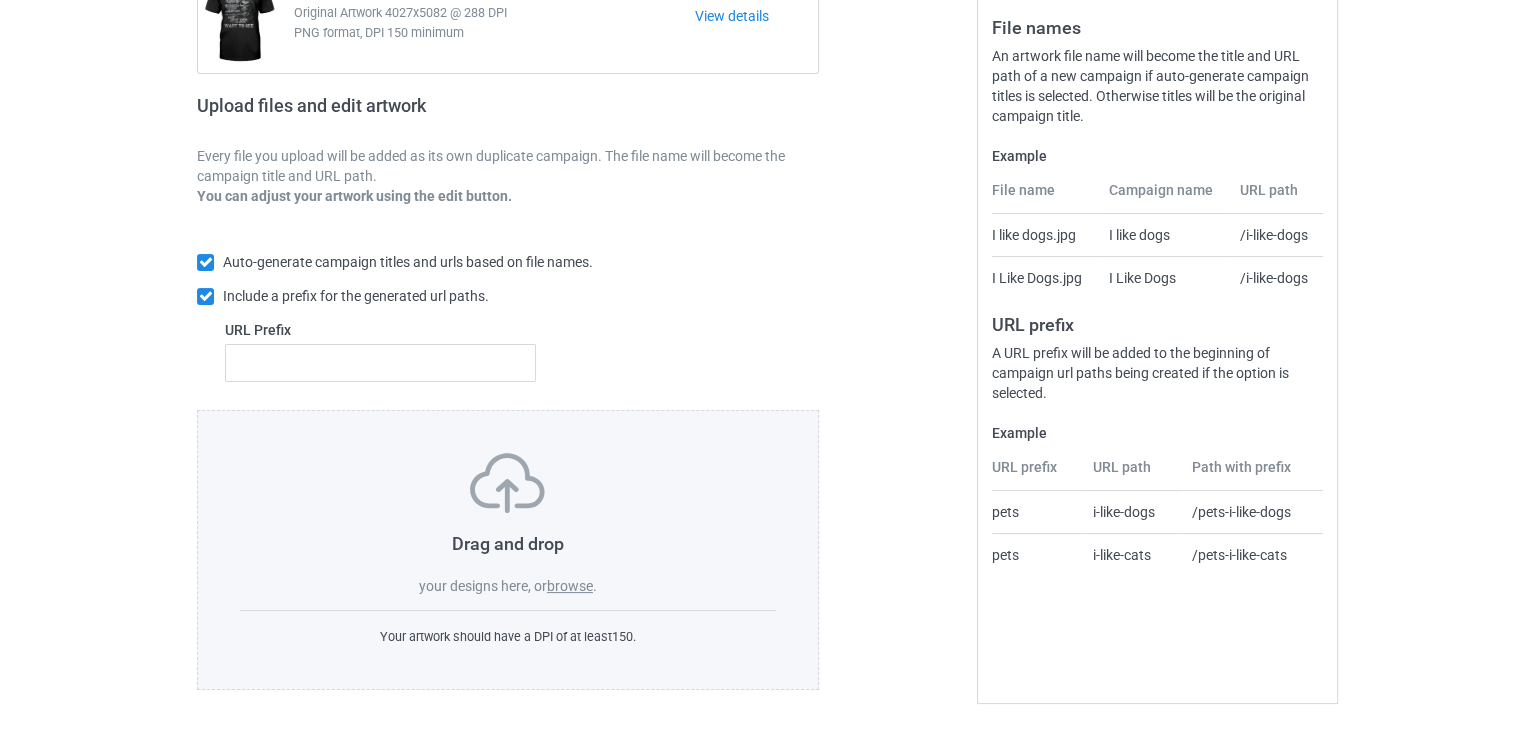 click on "browse" at bounding box center [570, 586] 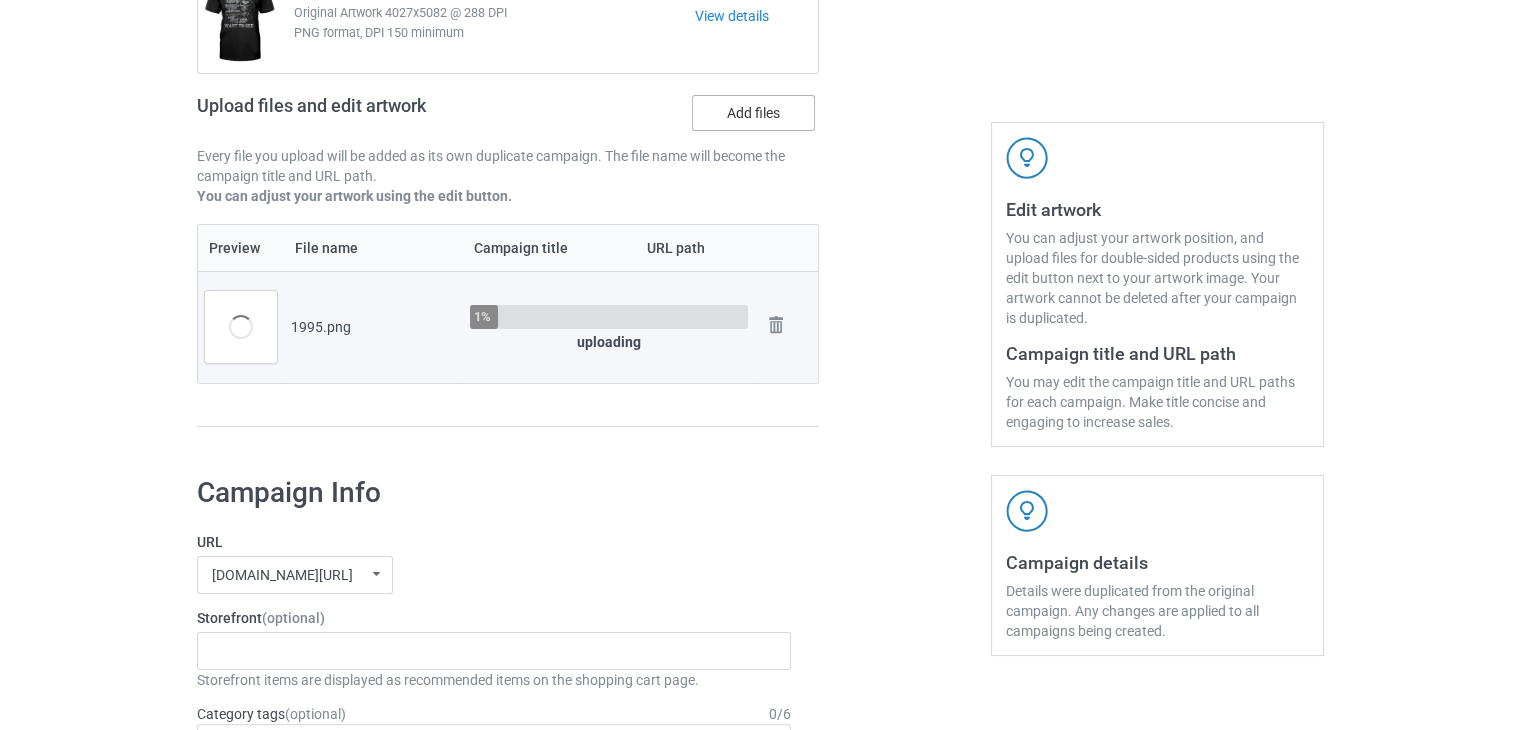 click on "Add files" at bounding box center [753, 113] 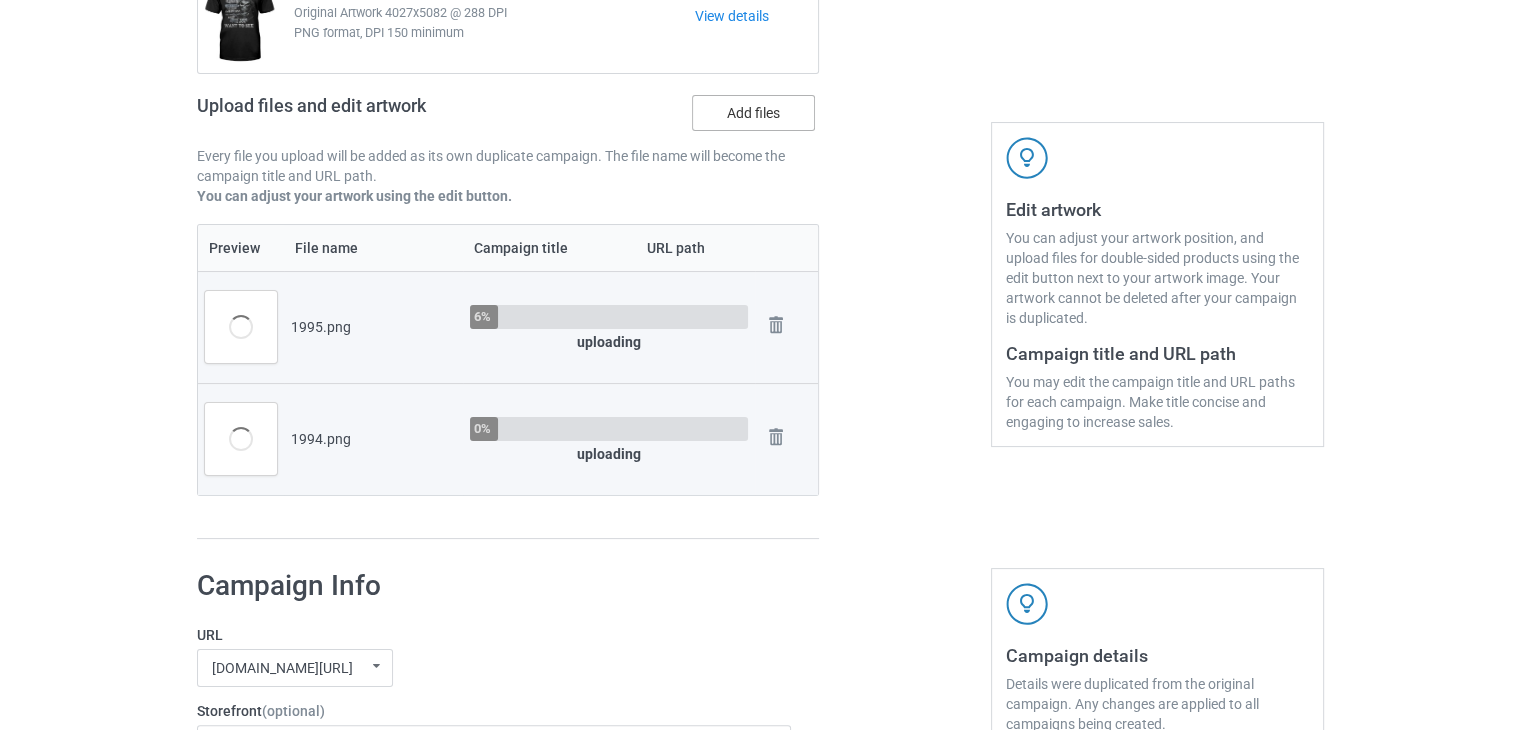 click on "Add files" at bounding box center (753, 113) 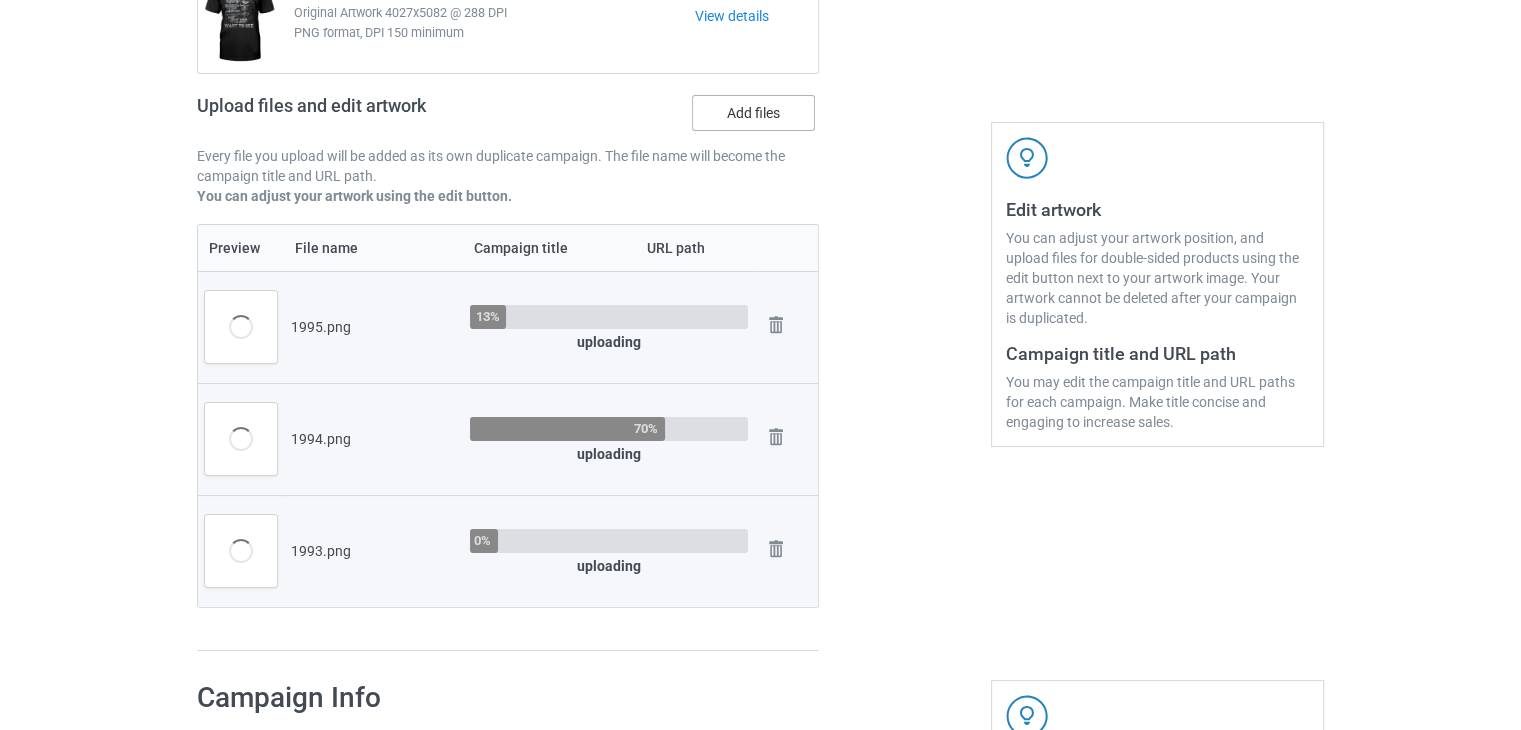 click on "Add files" at bounding box center [753, 113] 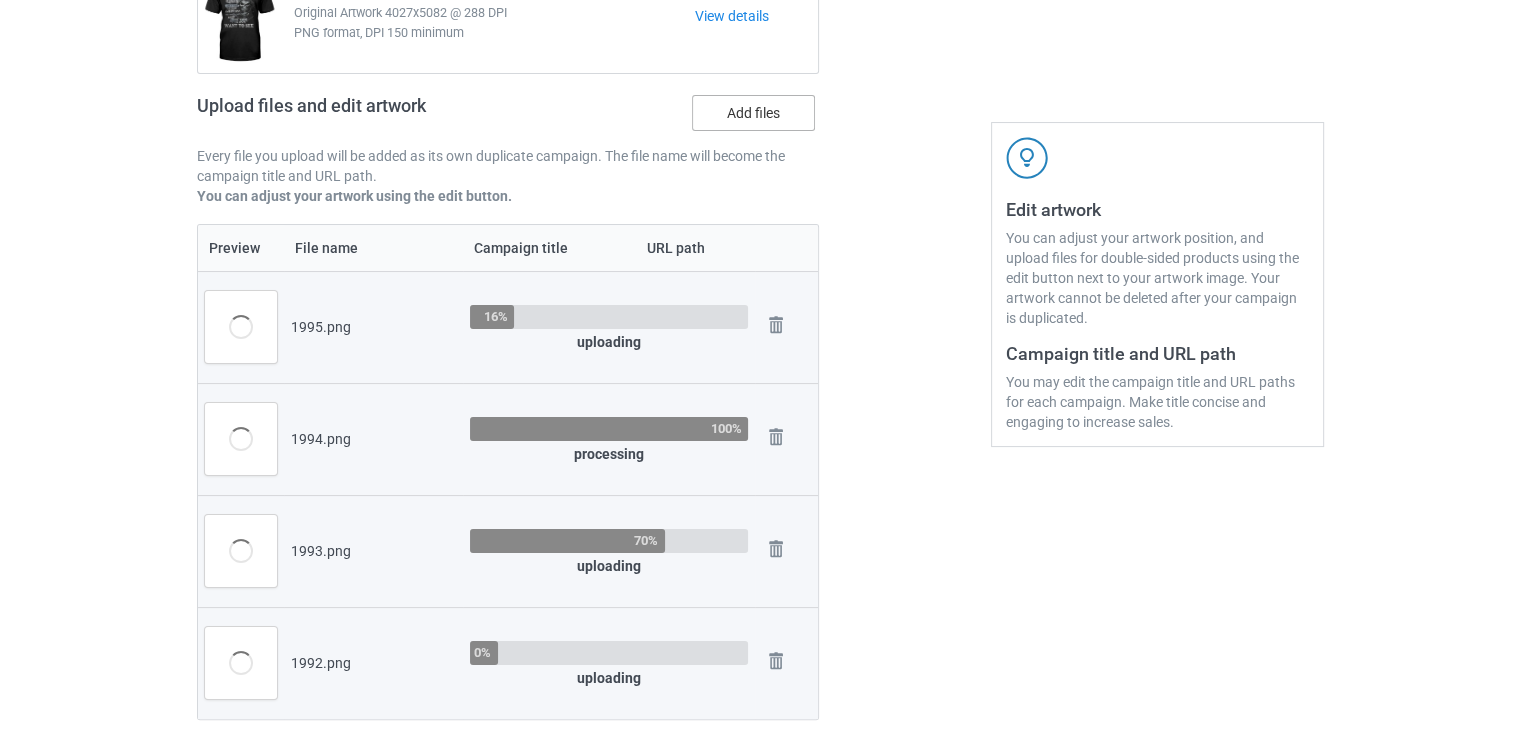 click on "Add files" at bounding box center [753, 113] 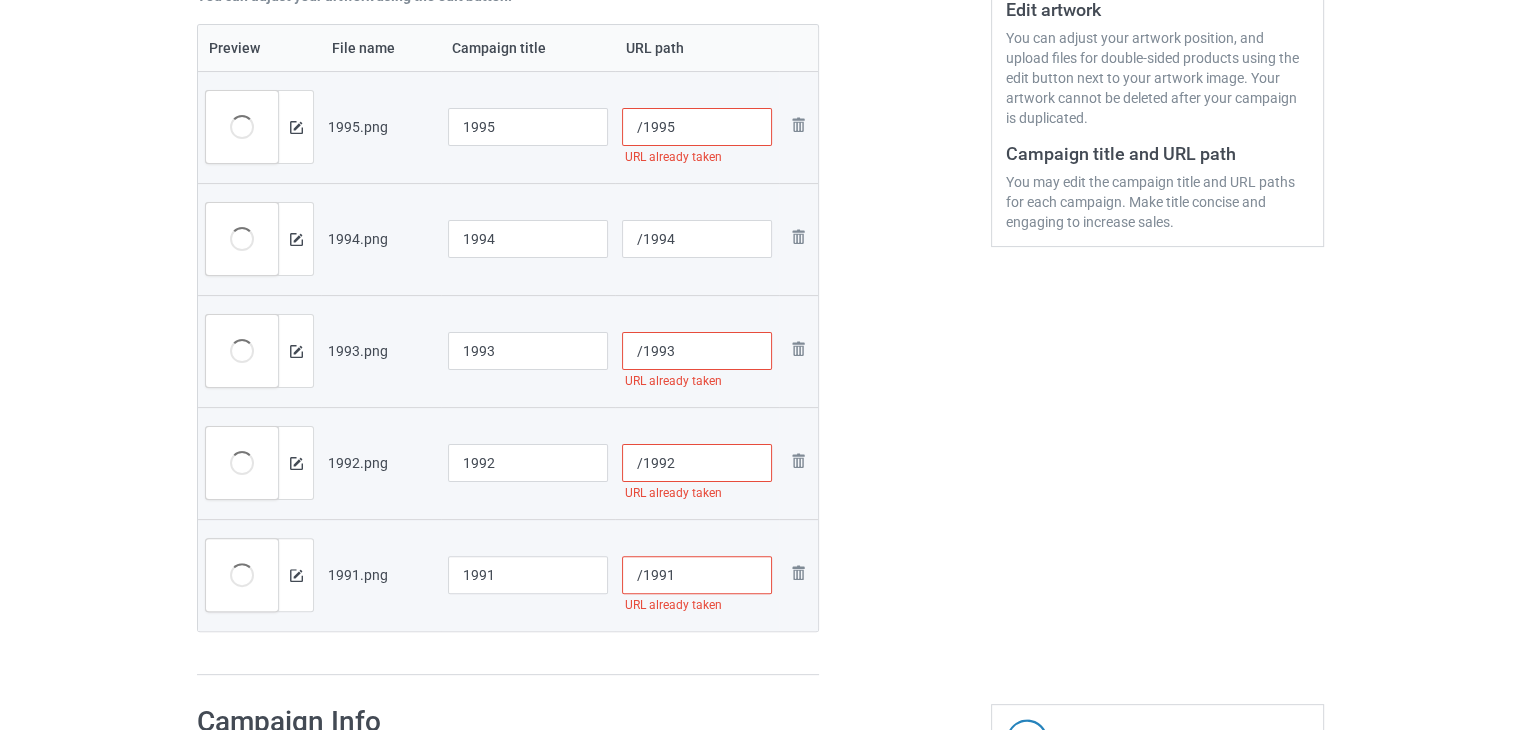scroll, scrollTop: 142, scrollLeft: 0, axis: vertical 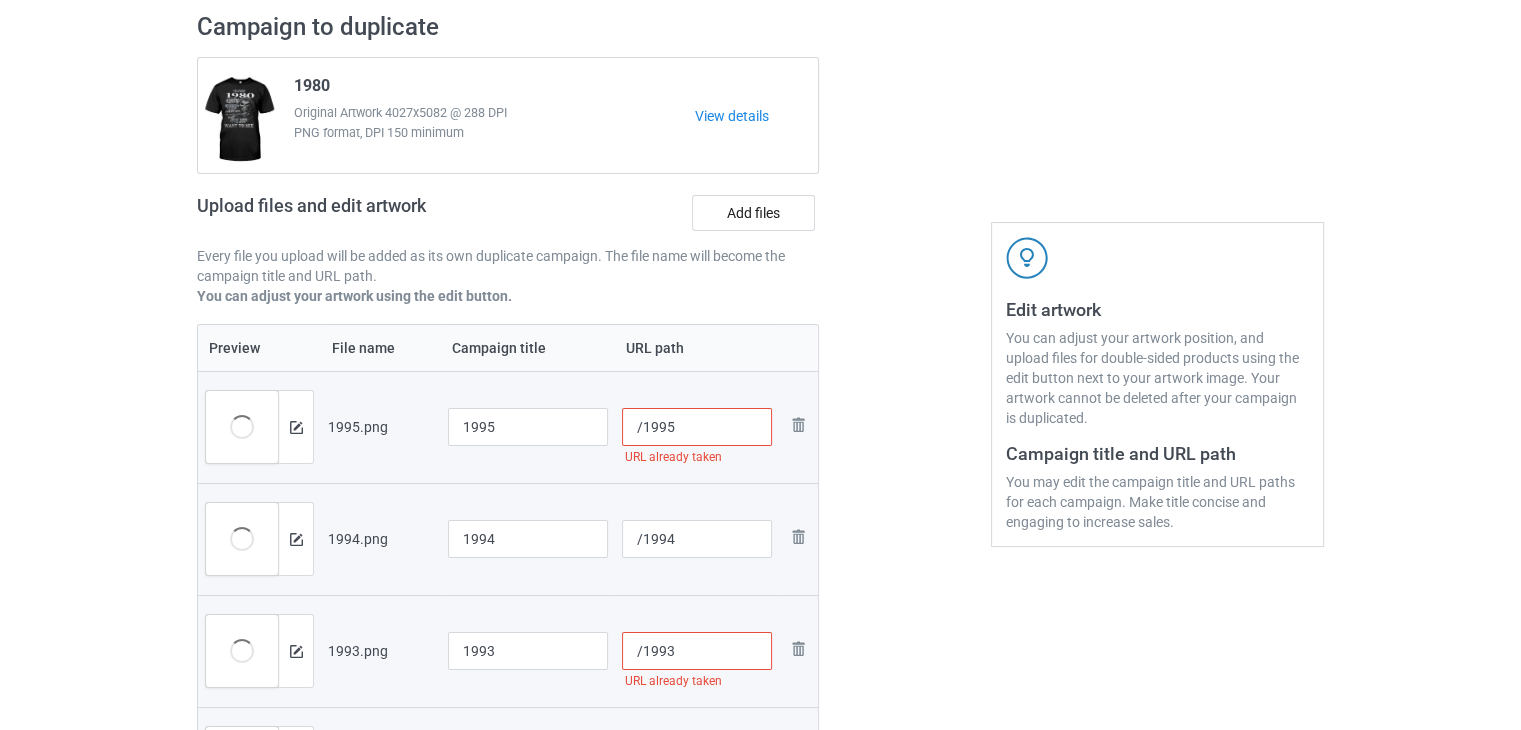 click on "/1995" at bounding box center (697, 427) 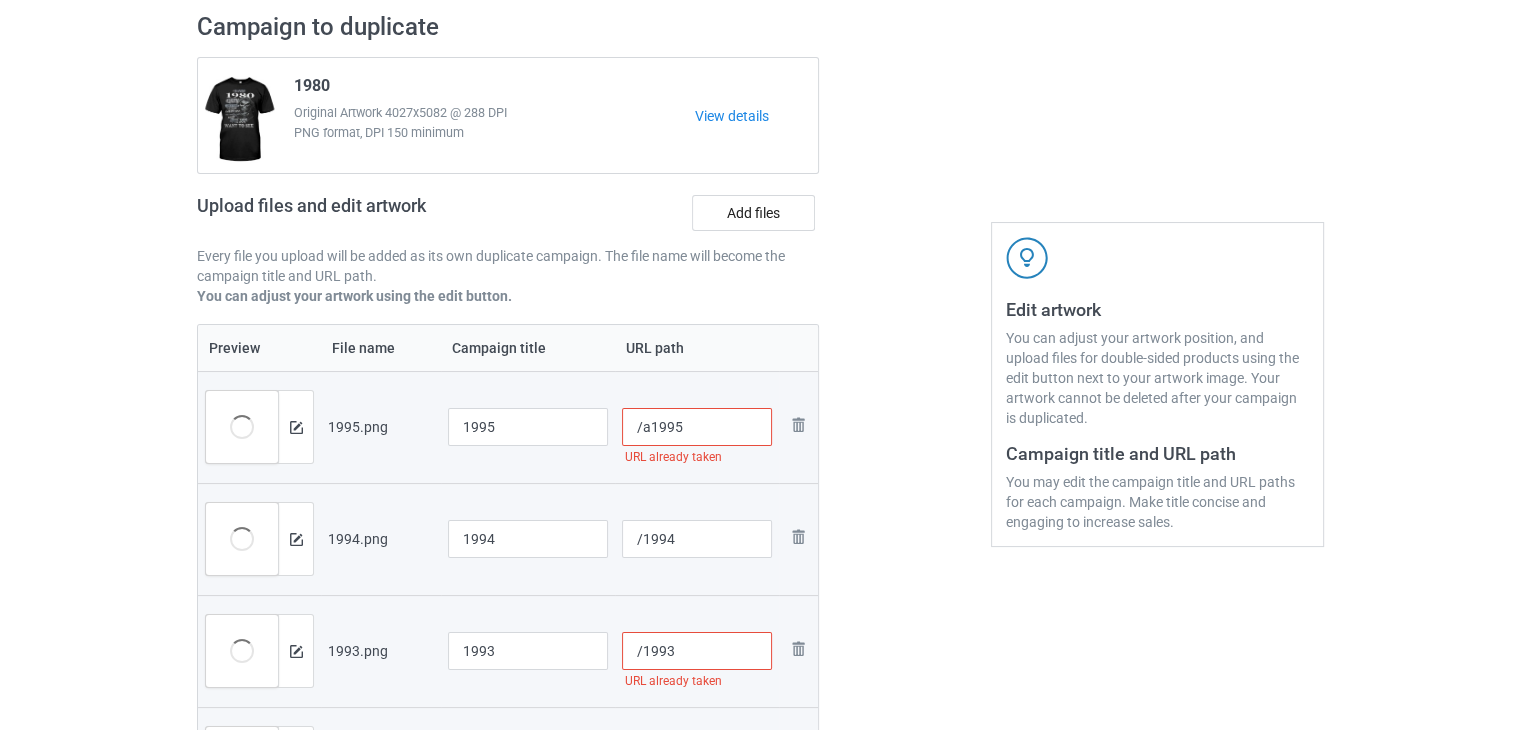 scroll, scrollTop: 342, scrollLeft: 0, axis: vertical 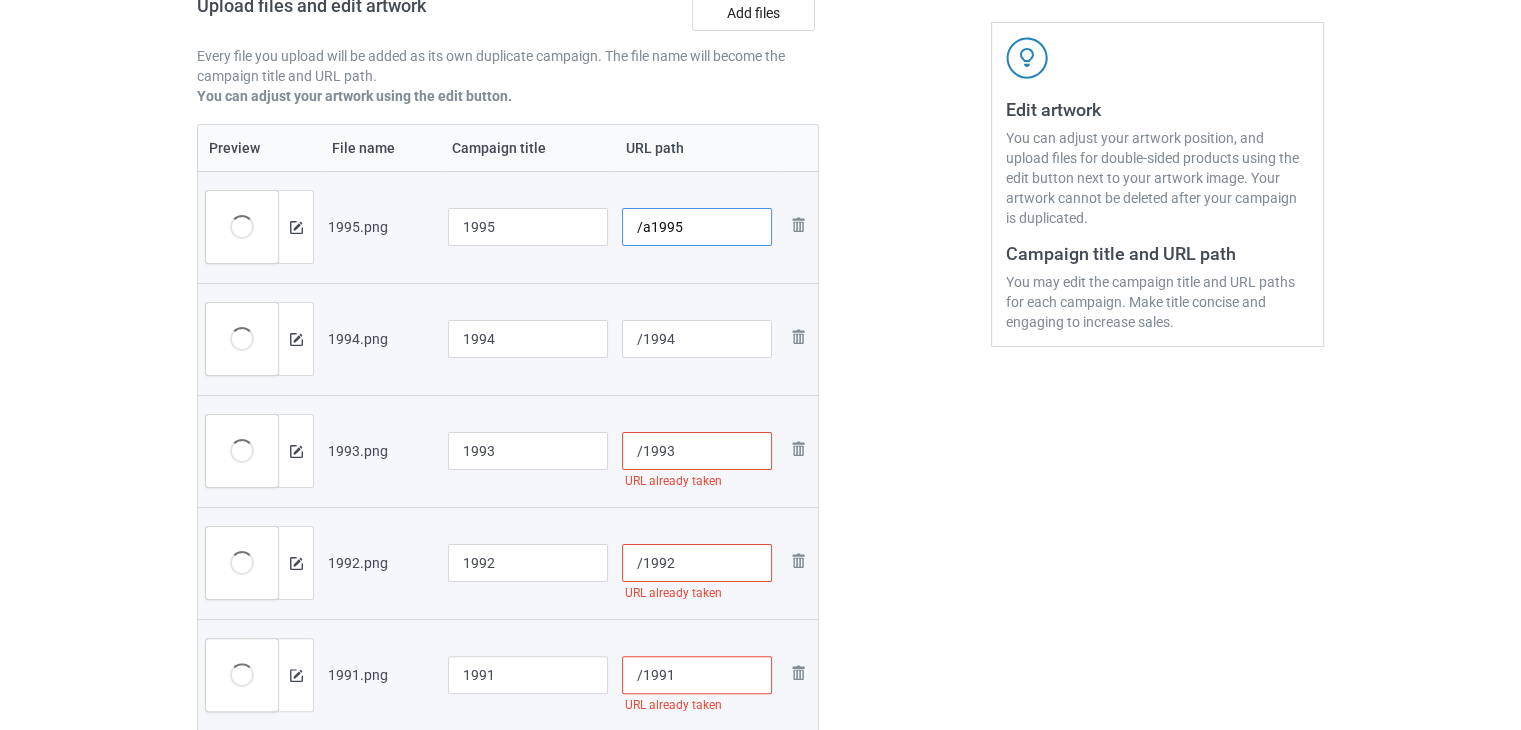 type on "/a1995" 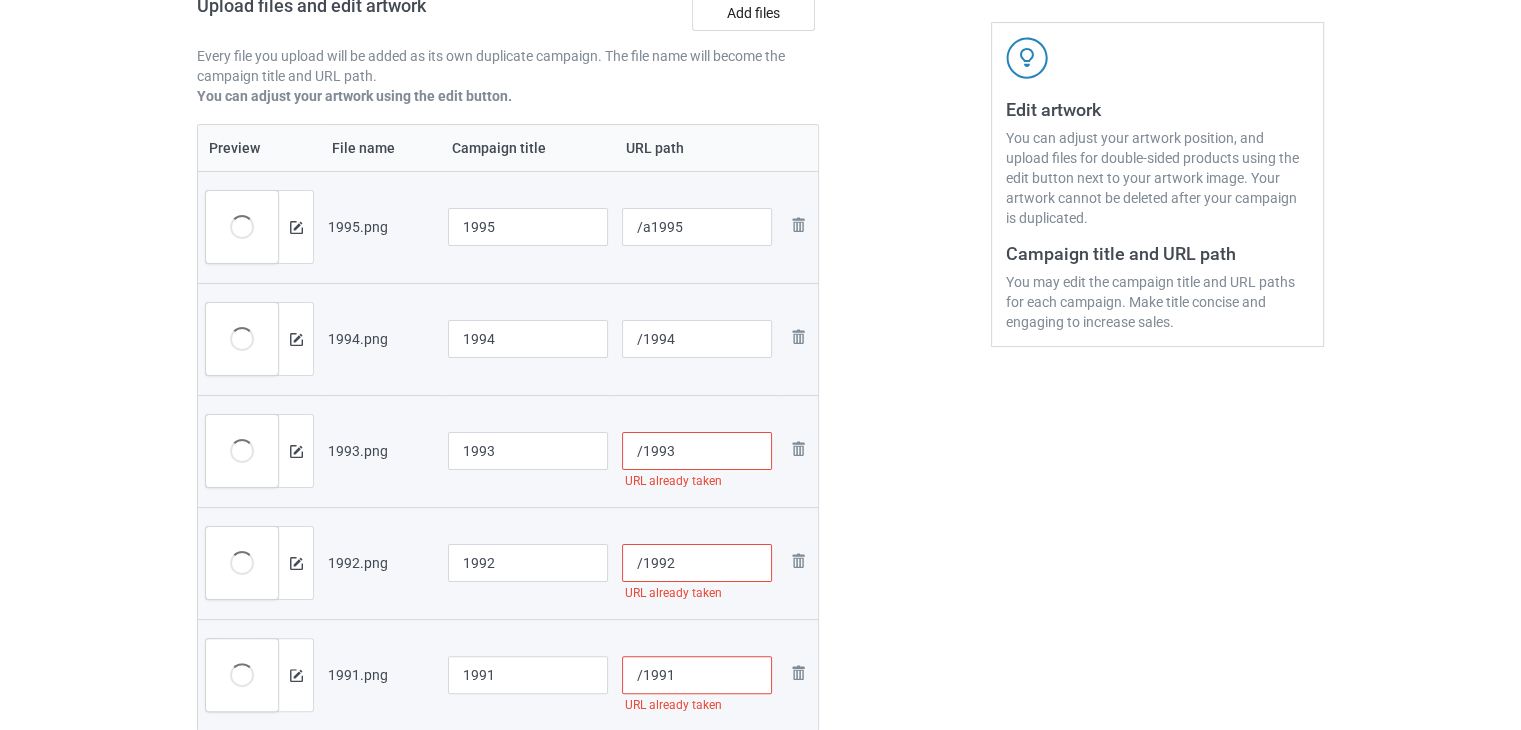 click on "/1993" at bounding box center (697, 451) 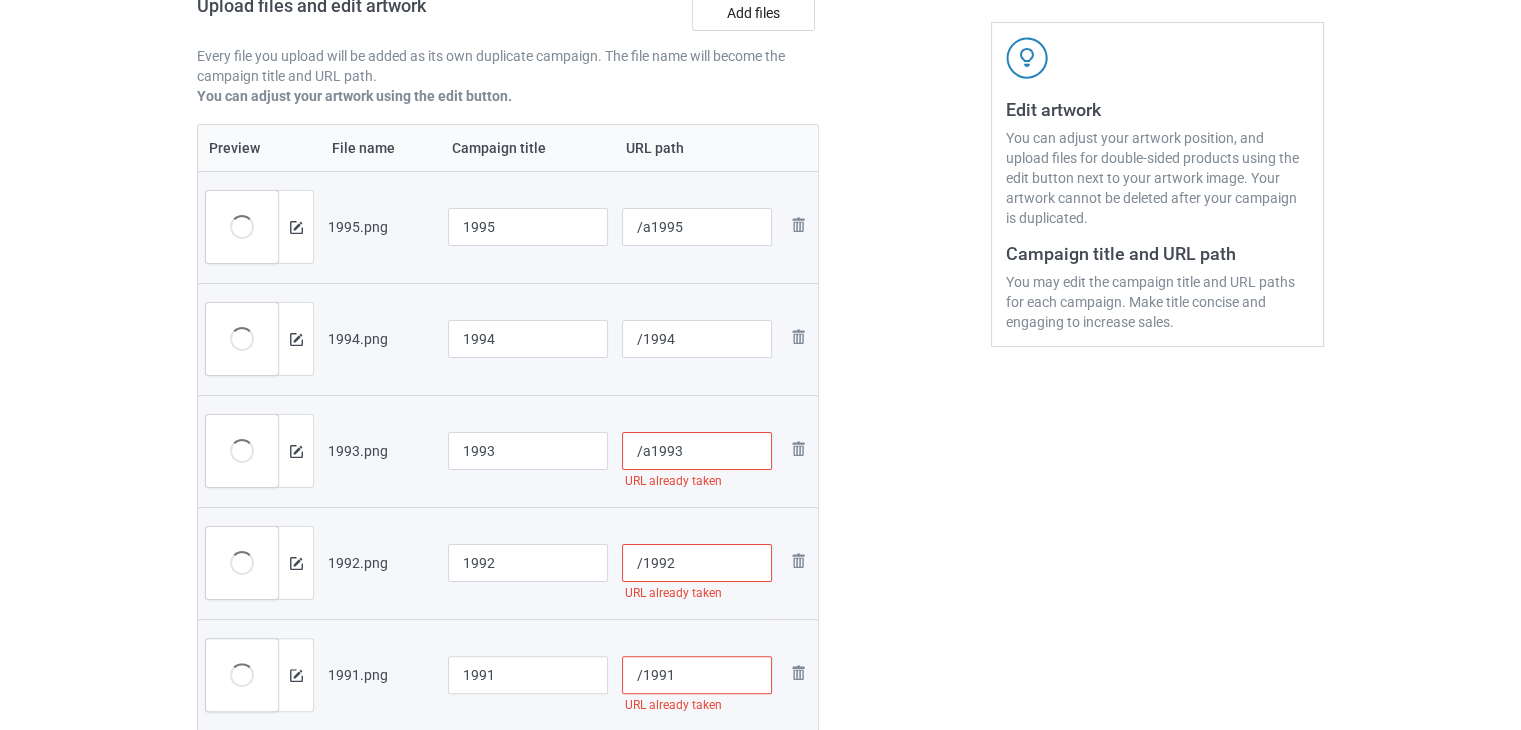 scroll, scrollTop: 442, scrollLeft: 0, axis: vertical 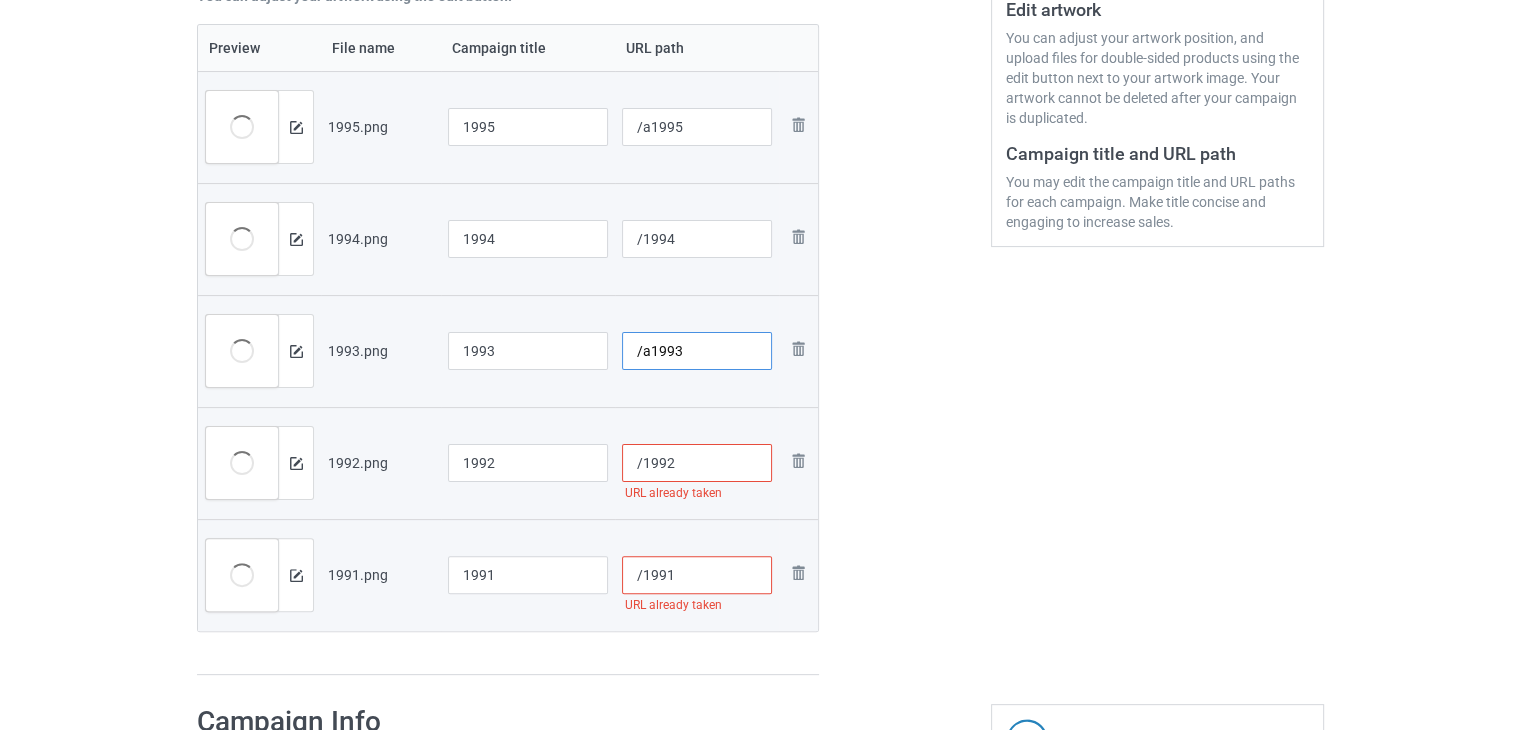 type on "/a1993" 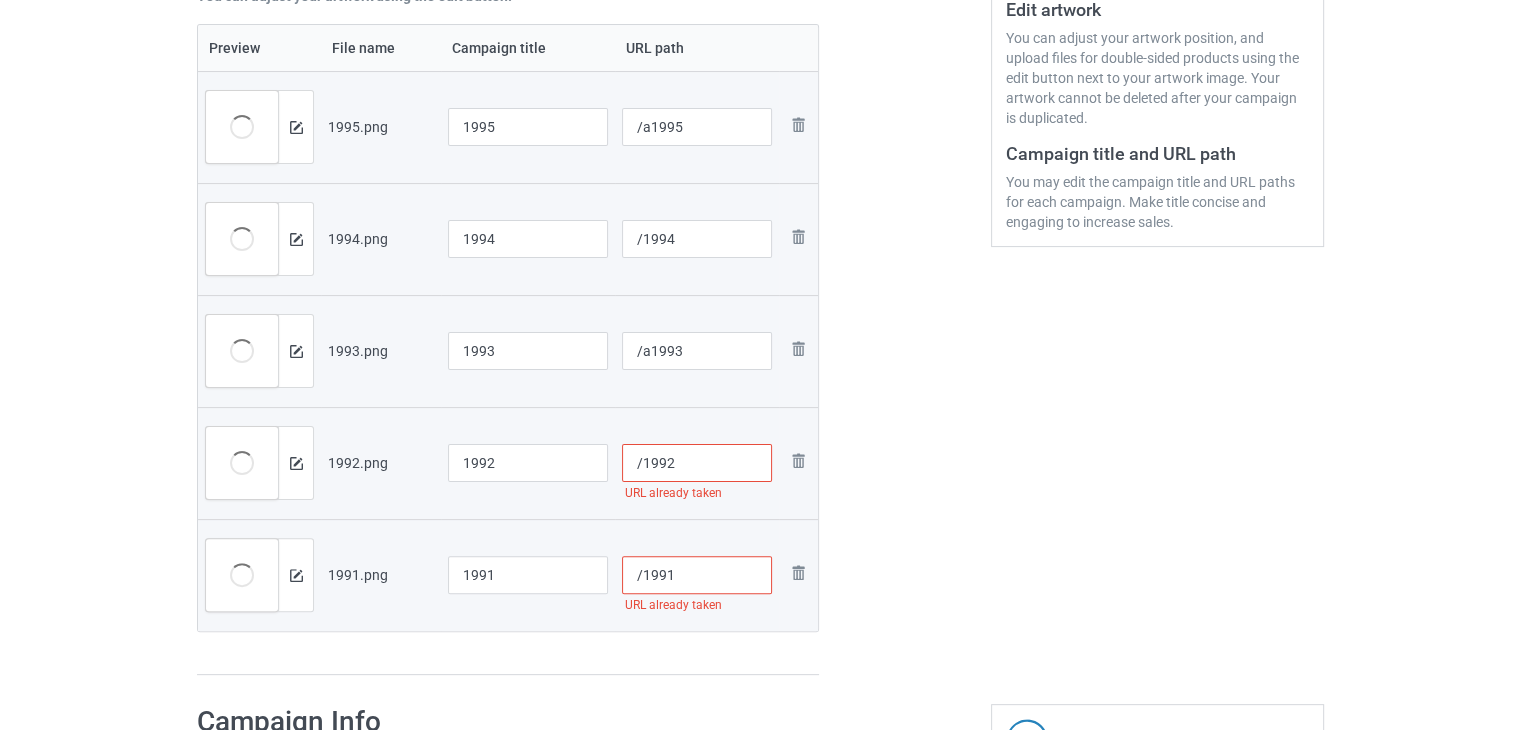 click on "/1992" at bounding box center (697, 463) 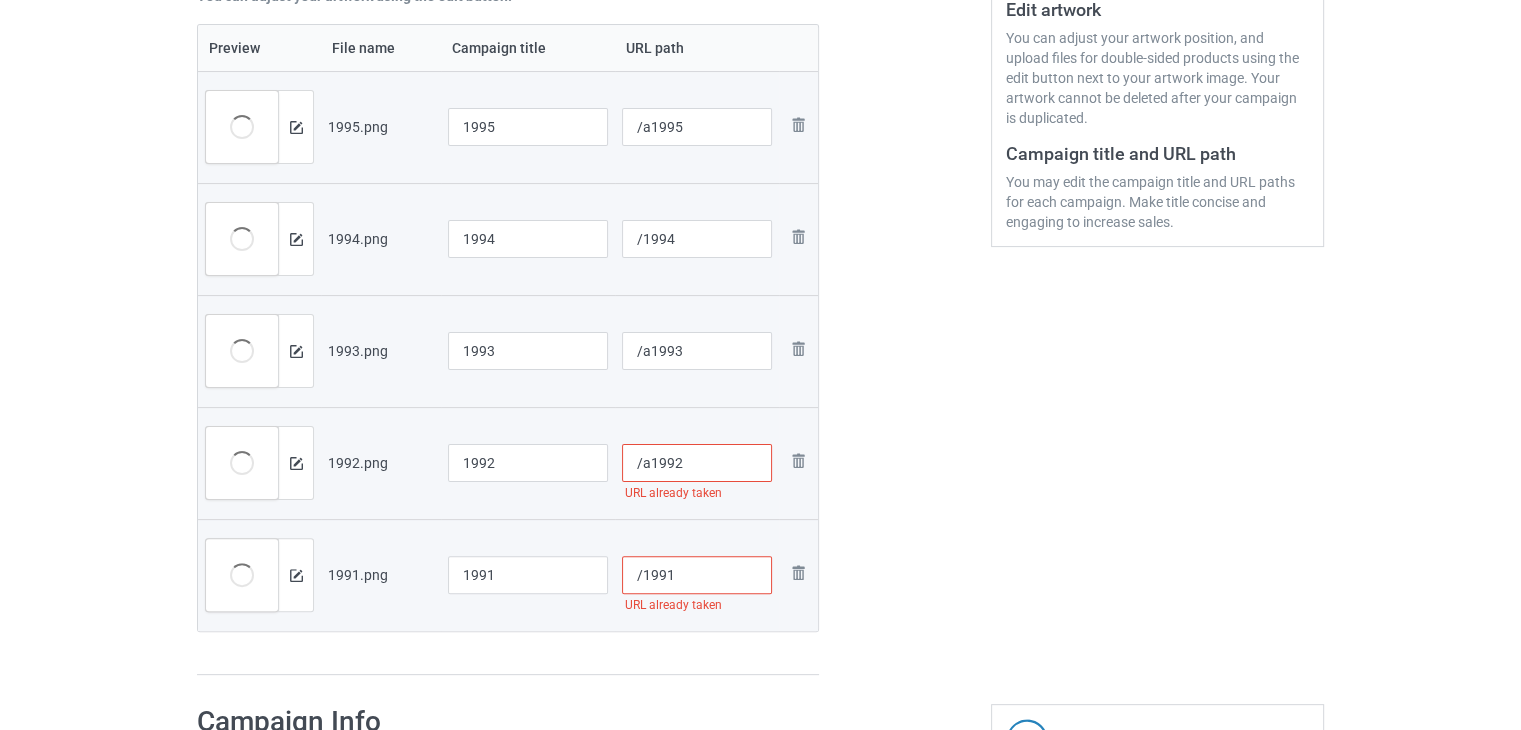 type on "/a1992" 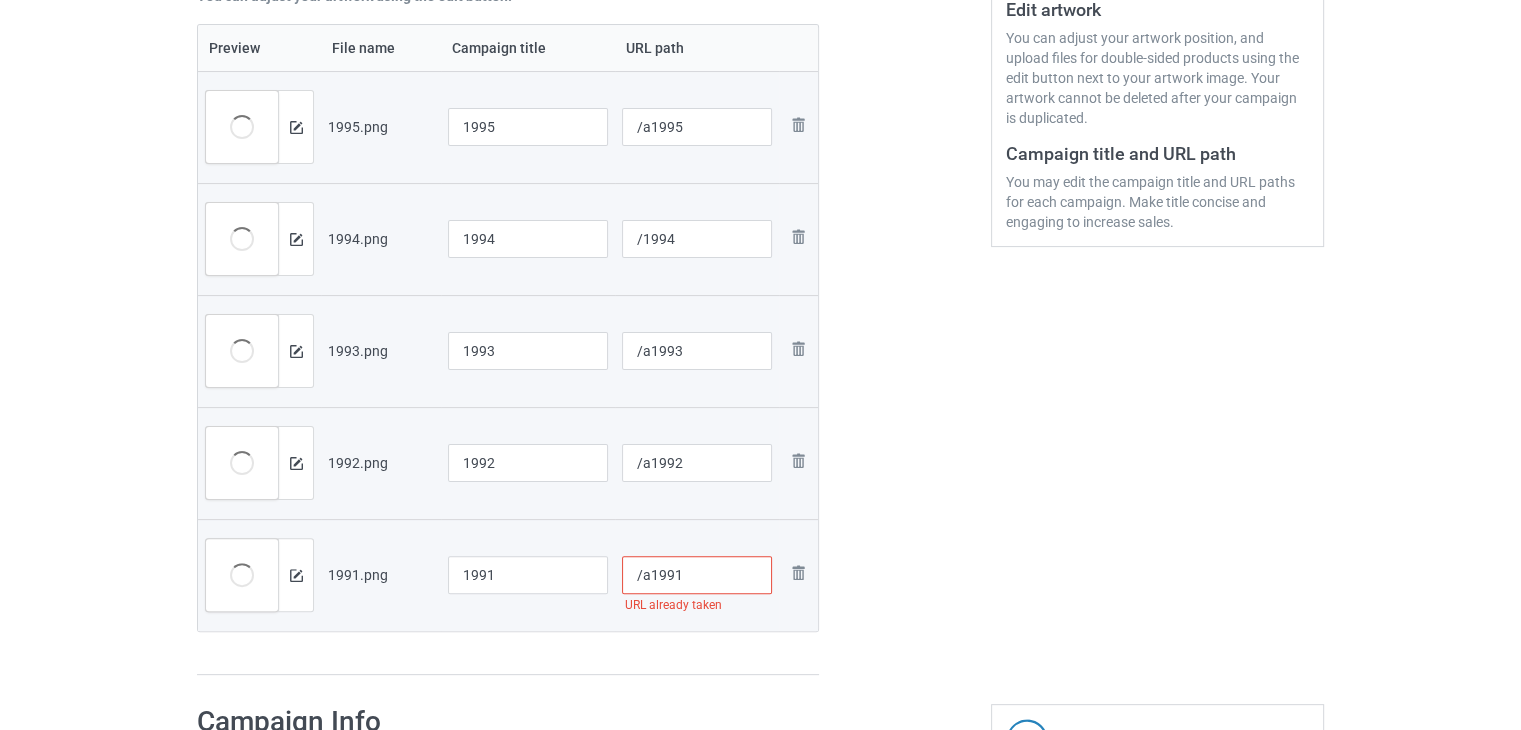type on "/a1991" 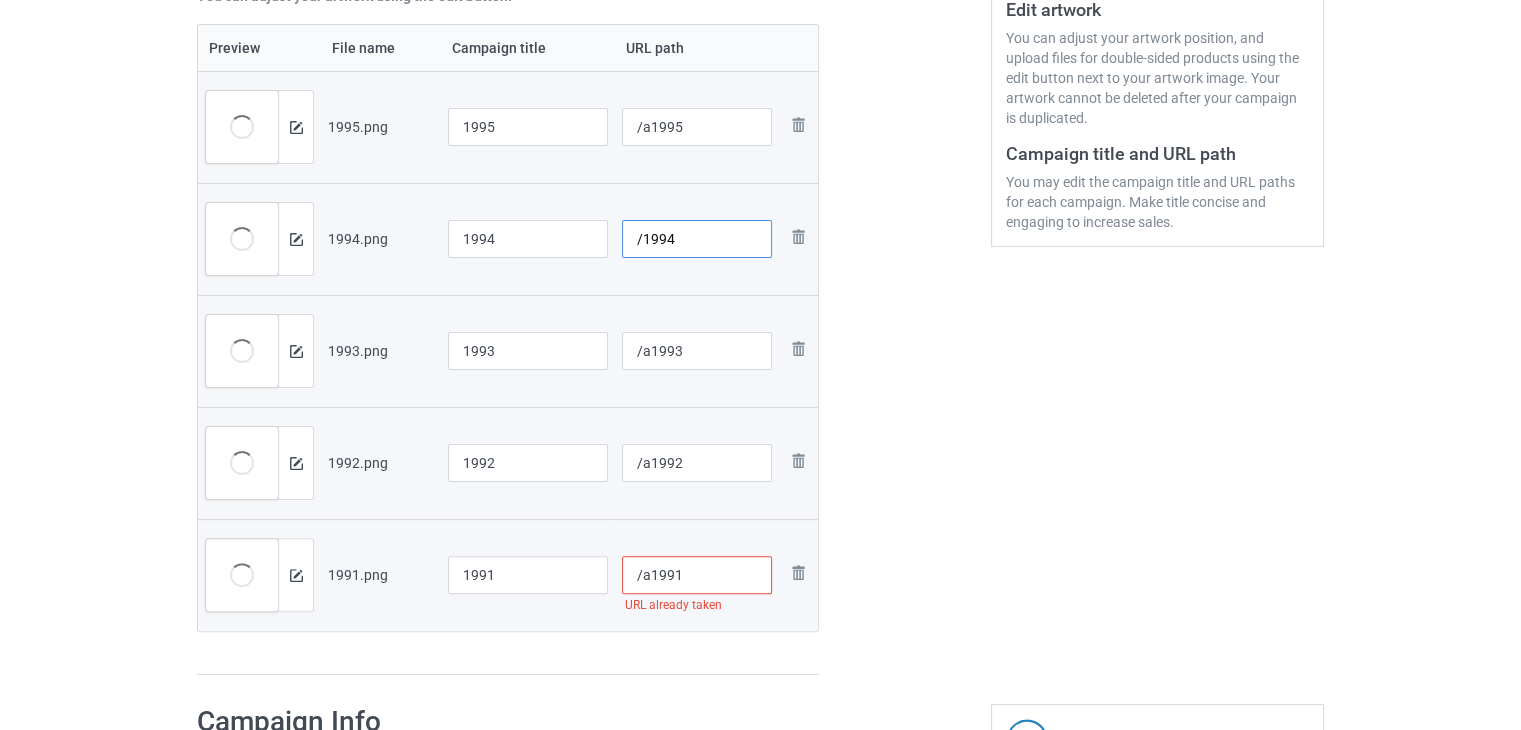 click on "/1994" at bounding box center [697, 239] 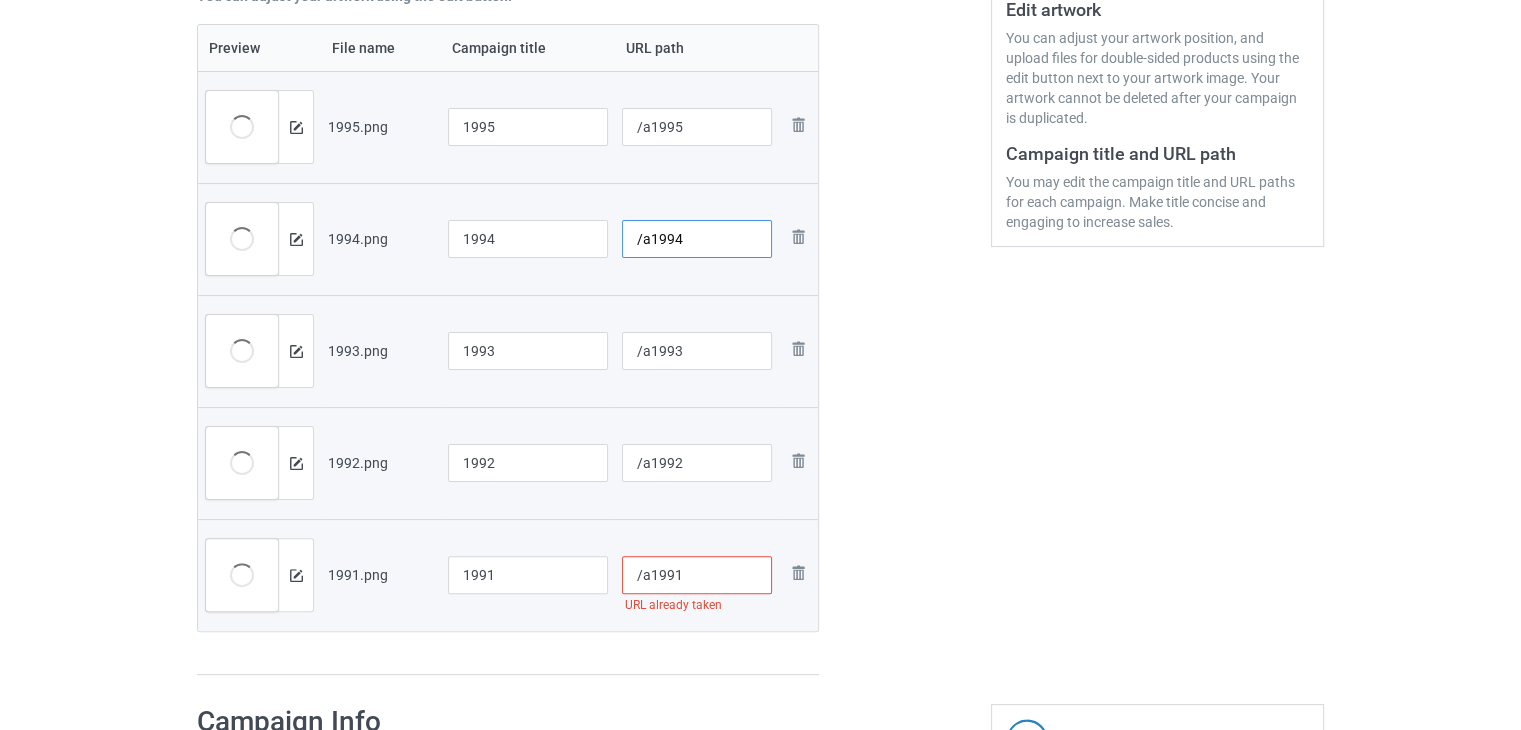 type on "/a1994" 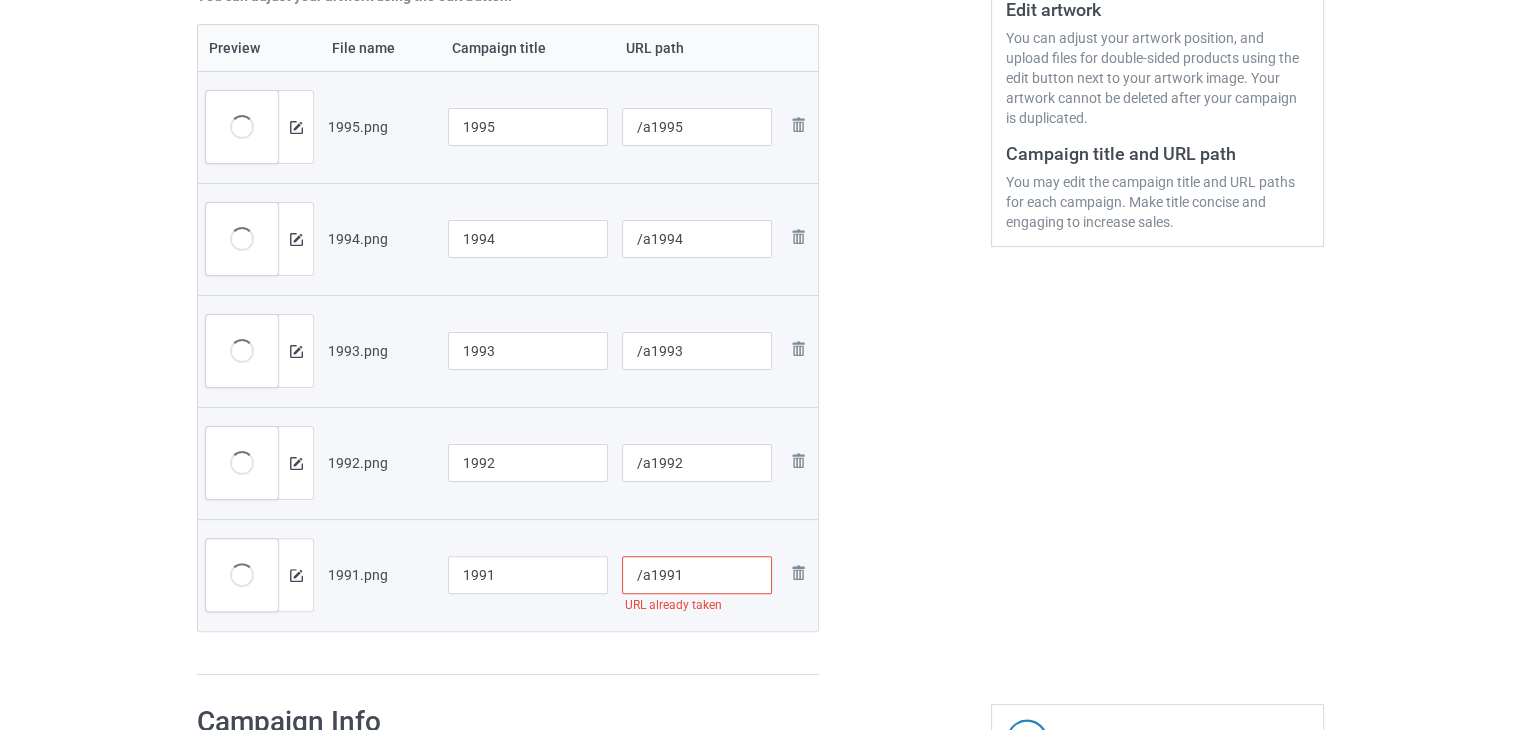 click at bounding box center (905, 194) 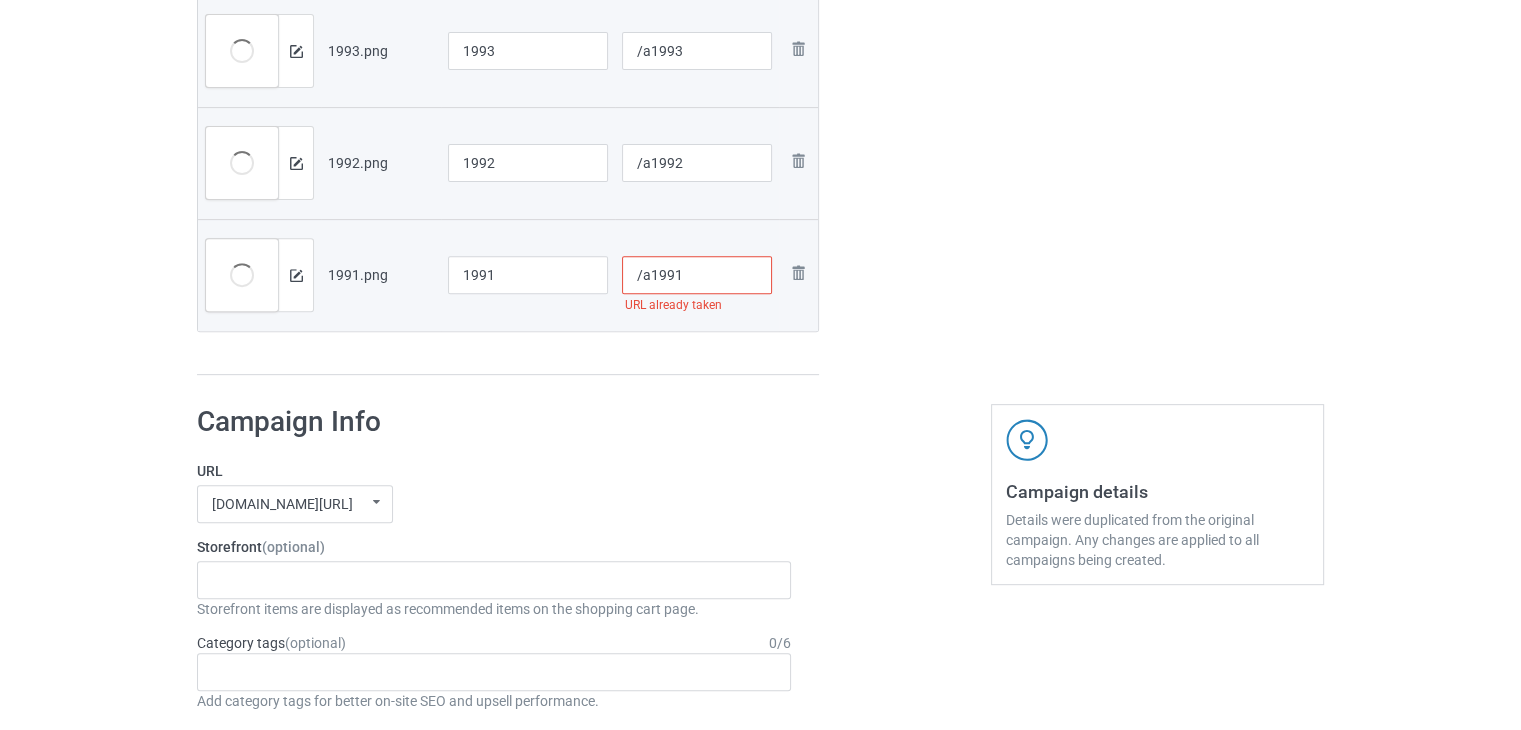 scroll, scrollTop: 642, scrollLeft: 0, axis: vertical 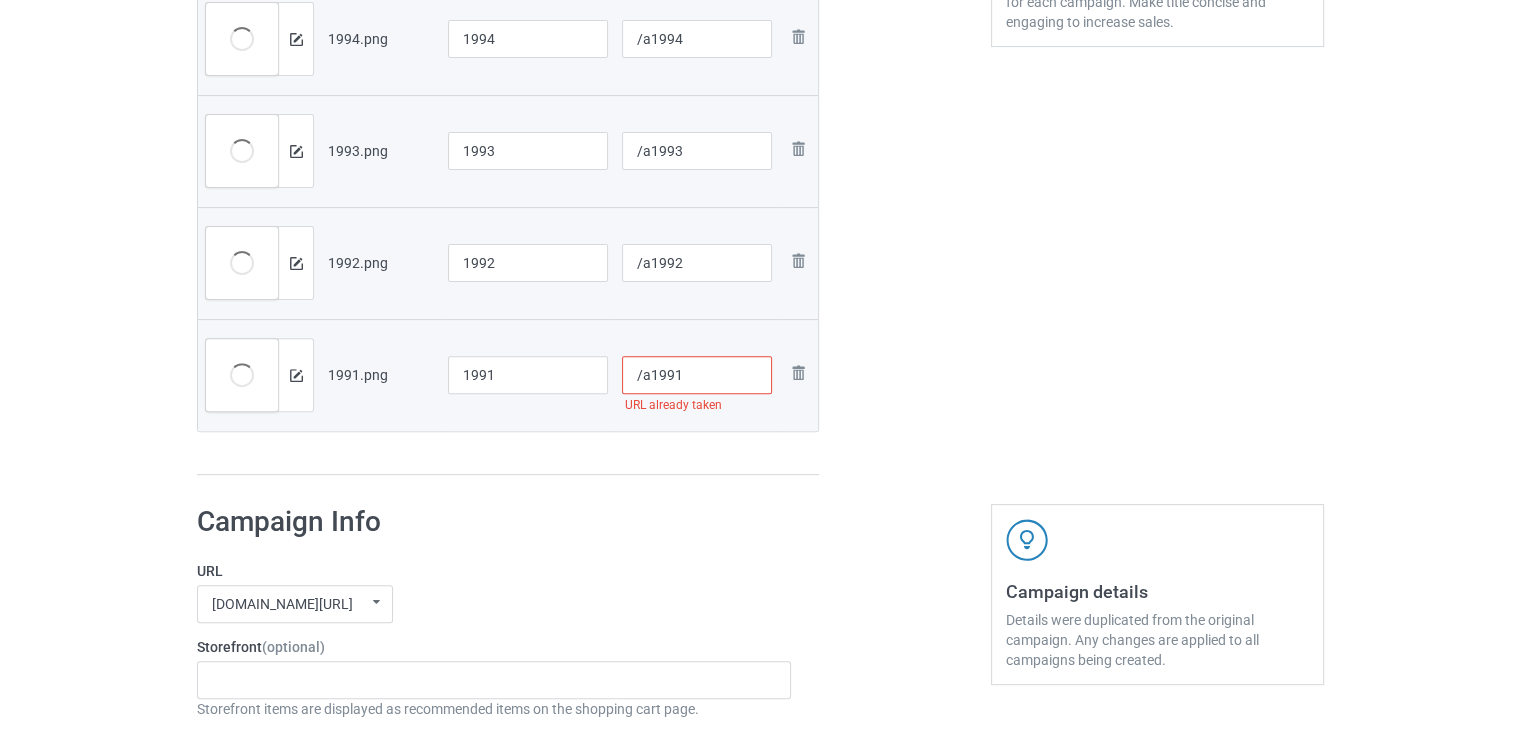 click on "/a1991" at bounding box center [697, 375] 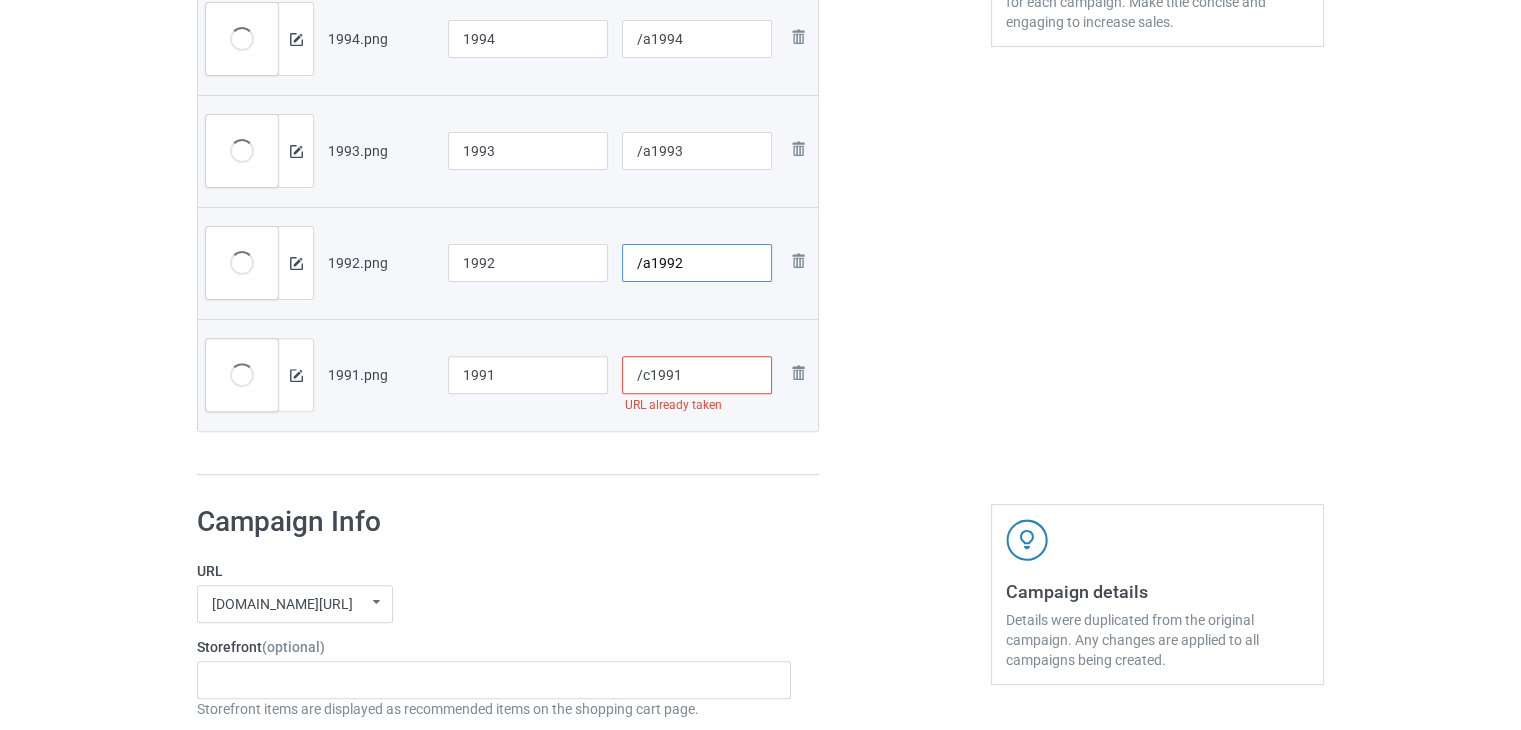 click on "/a1992" at bounding box center (697, 263) 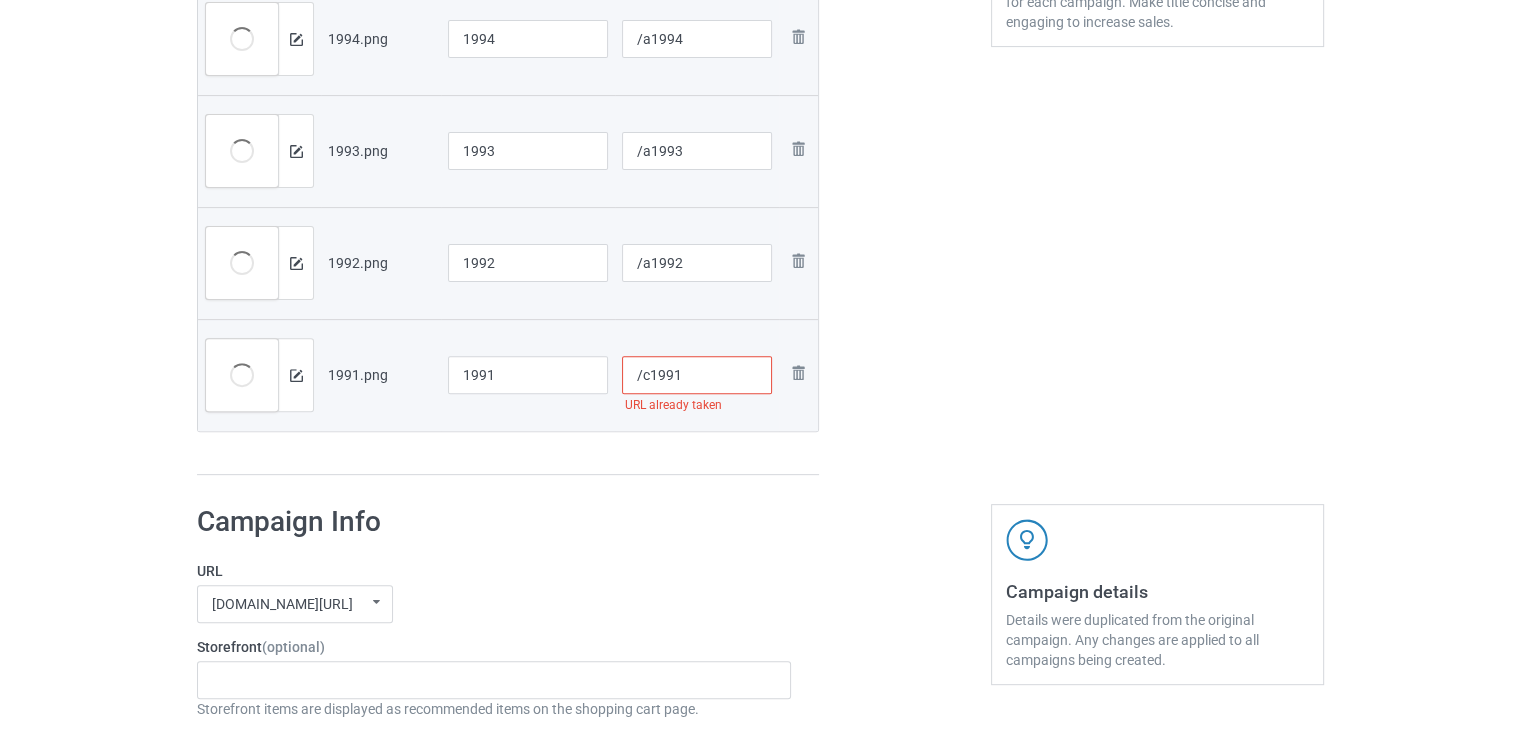 click on "/c1991" at bounding box center [697, 375] 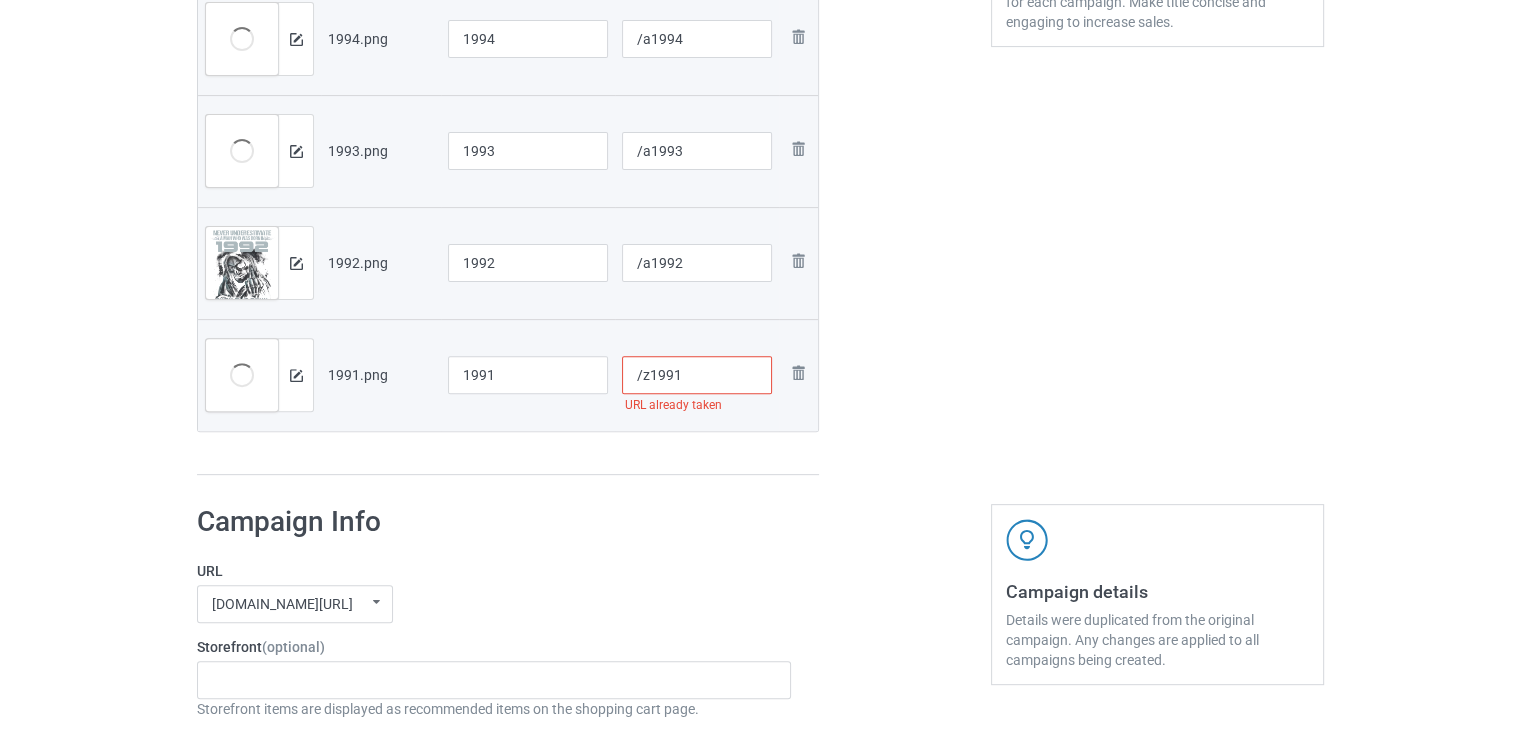 type on "/z1991" 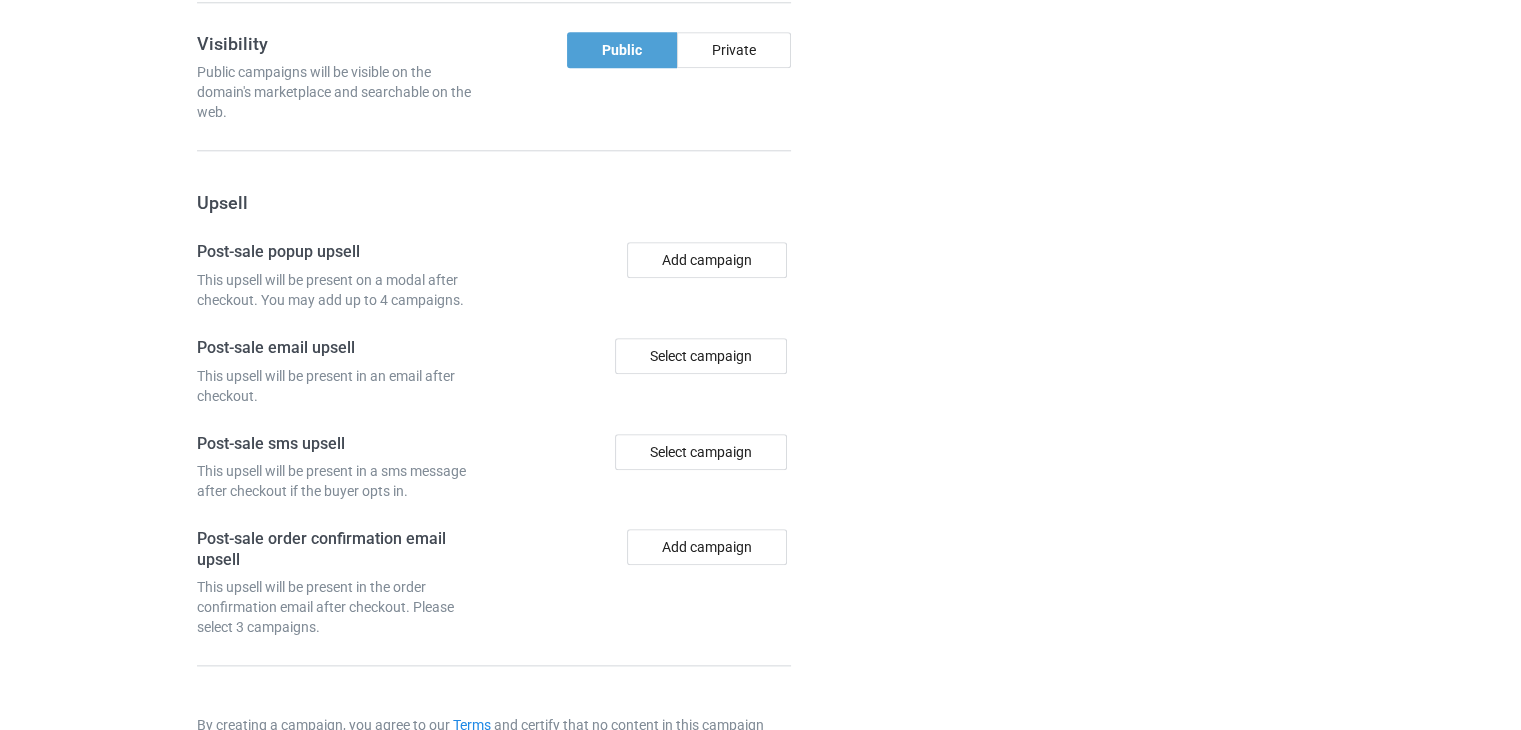 scroll, scrollTop: 2260, scrollLeft: 0, axis: vertical 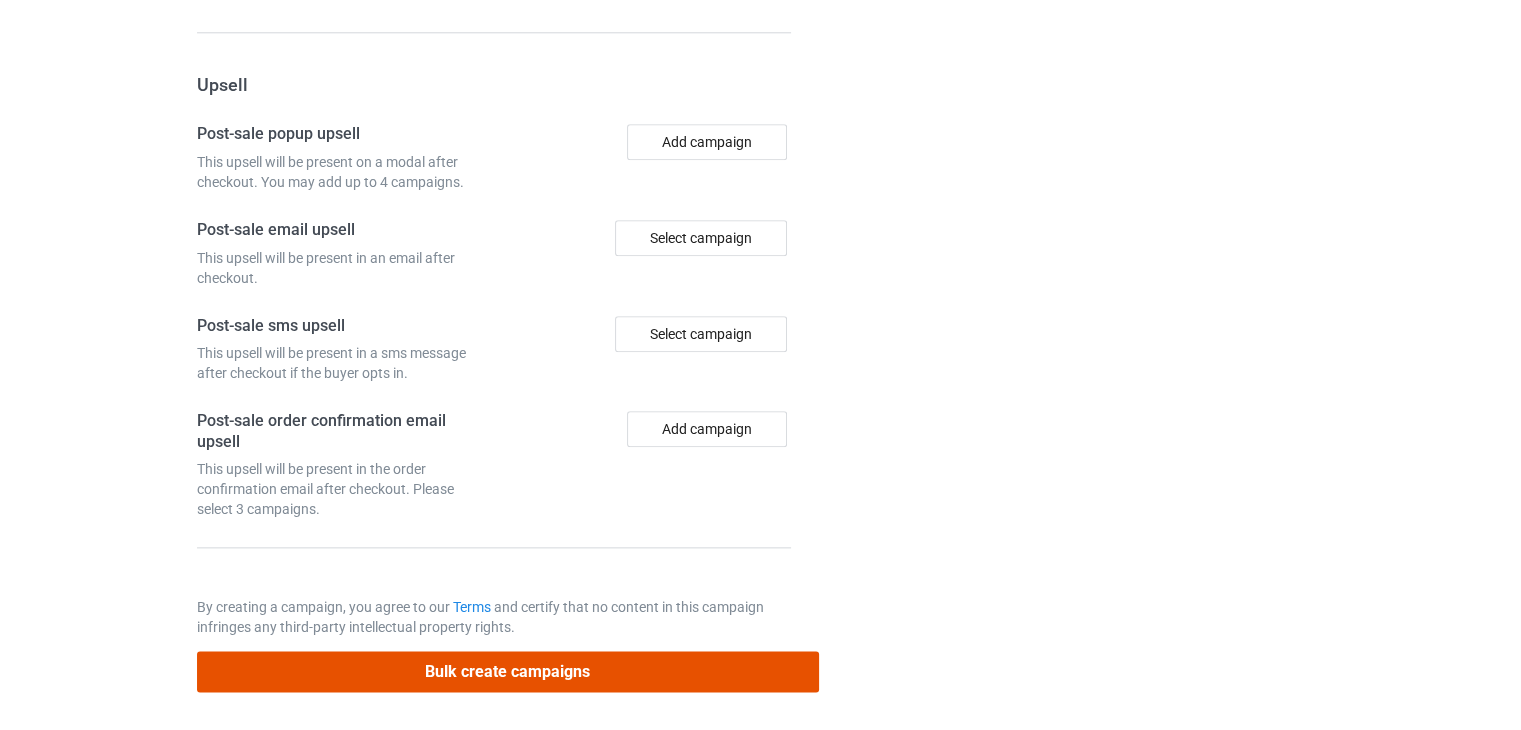 click on "Bulk create campaigns" at bounding box center [508, 671] 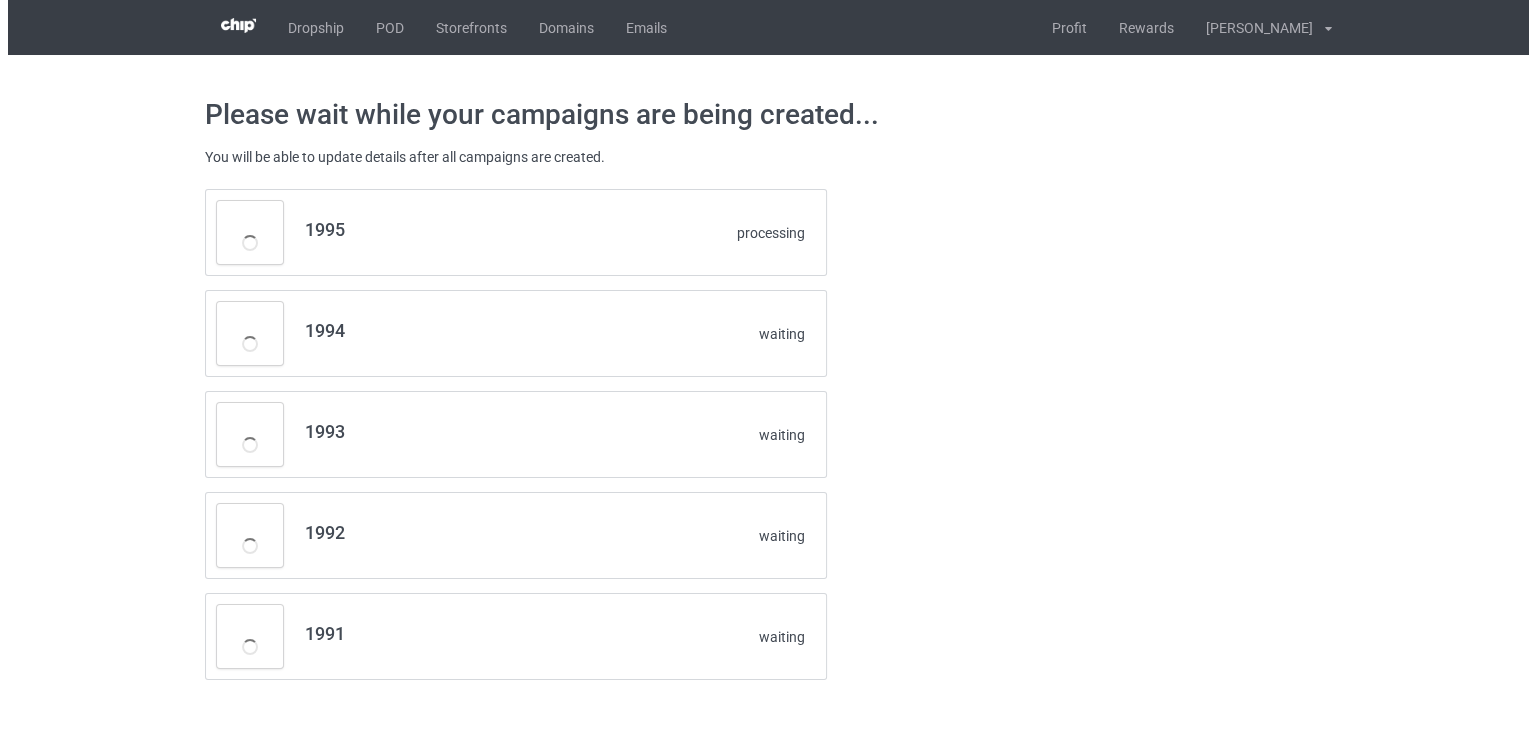 scroll, scrollTop: 0, scrollLeft: 0, axis: both 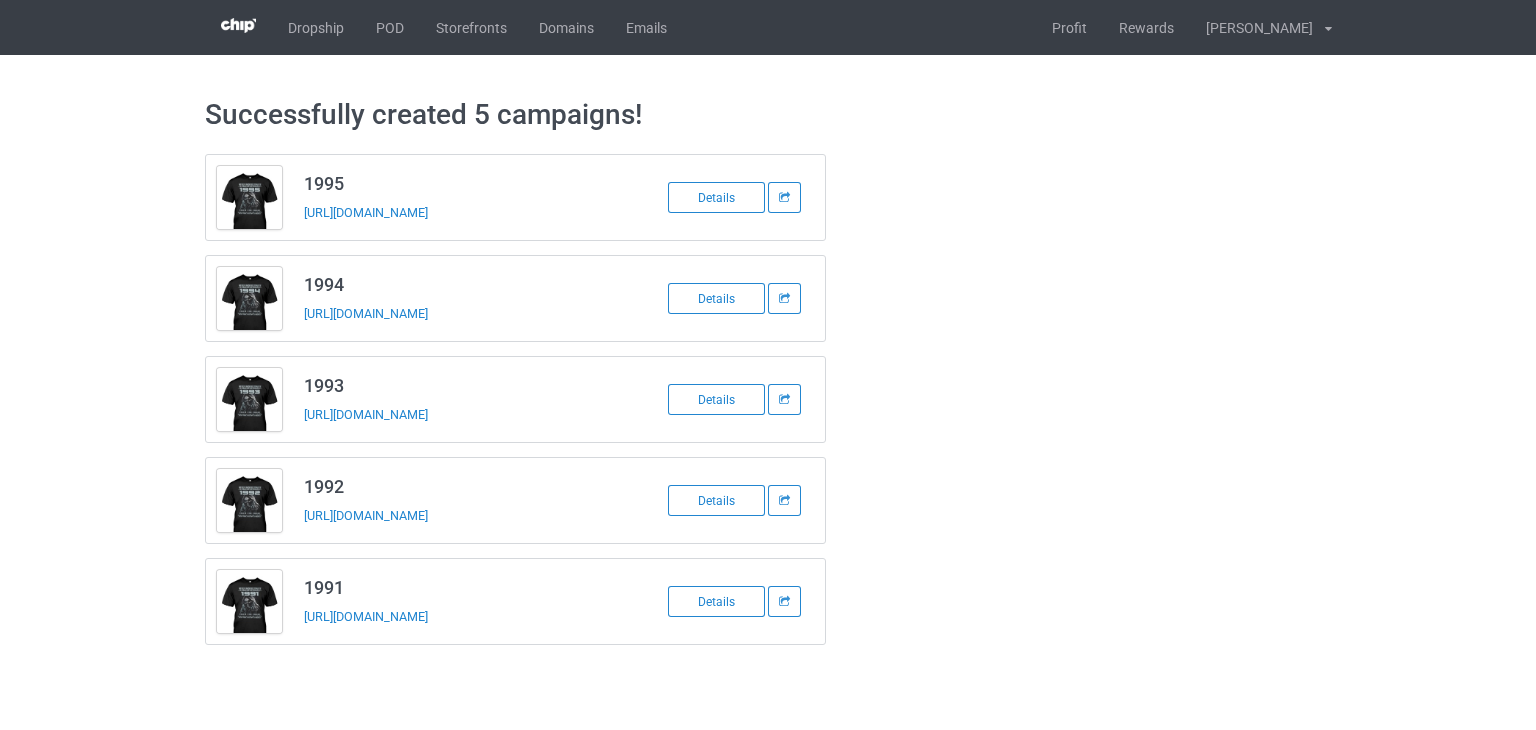 drag, startPoint x: 491, startPoint y: 612, endPoint x: 299, endPoint y: 617, distance: 192.0651 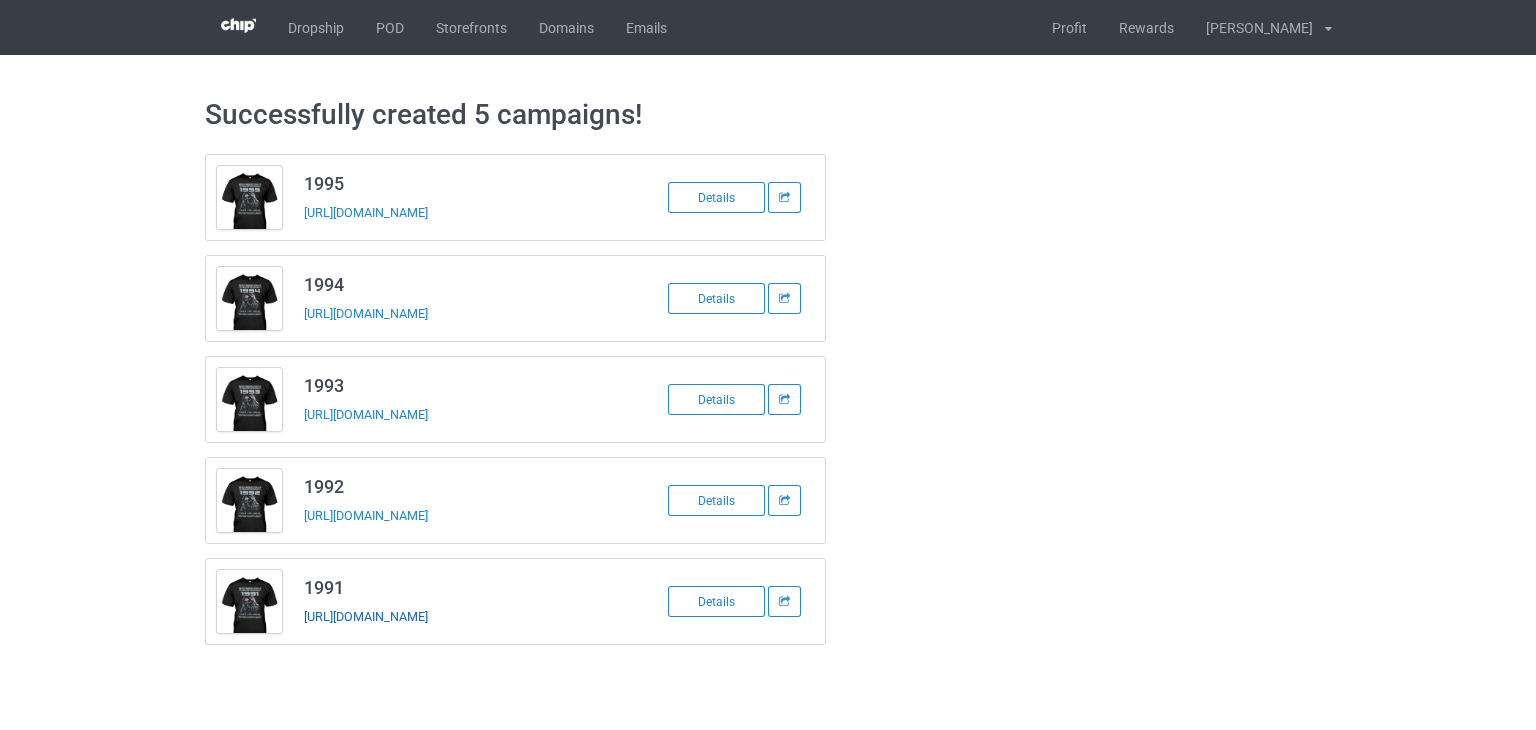 copy on "https://www.teechip.com/z1991" 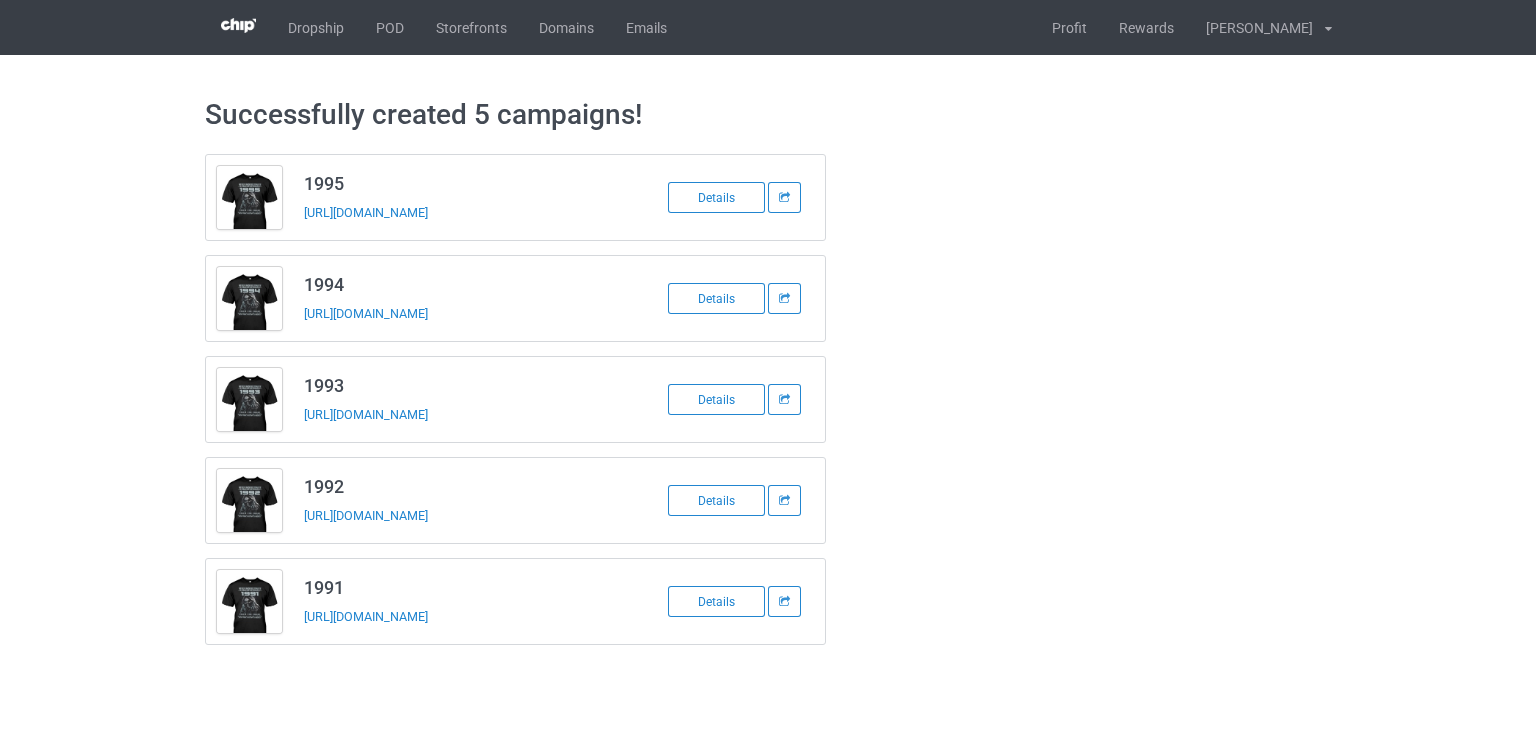 drag, startPoint x: 502, startPoint y: 521, endPoint x: 304, endPoint y: 527, distance: 198.09088 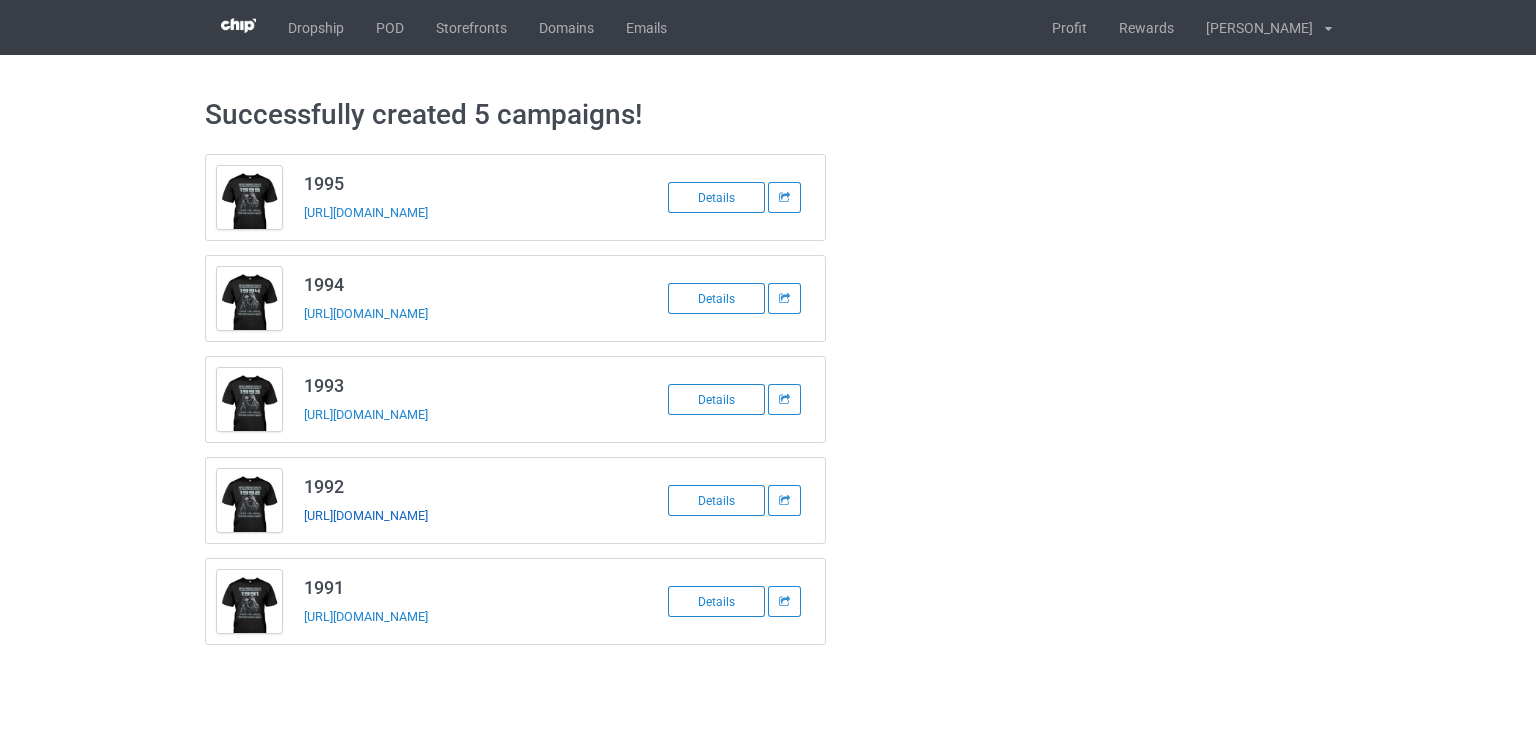 copy on "https://www.teechip.com/a1992" 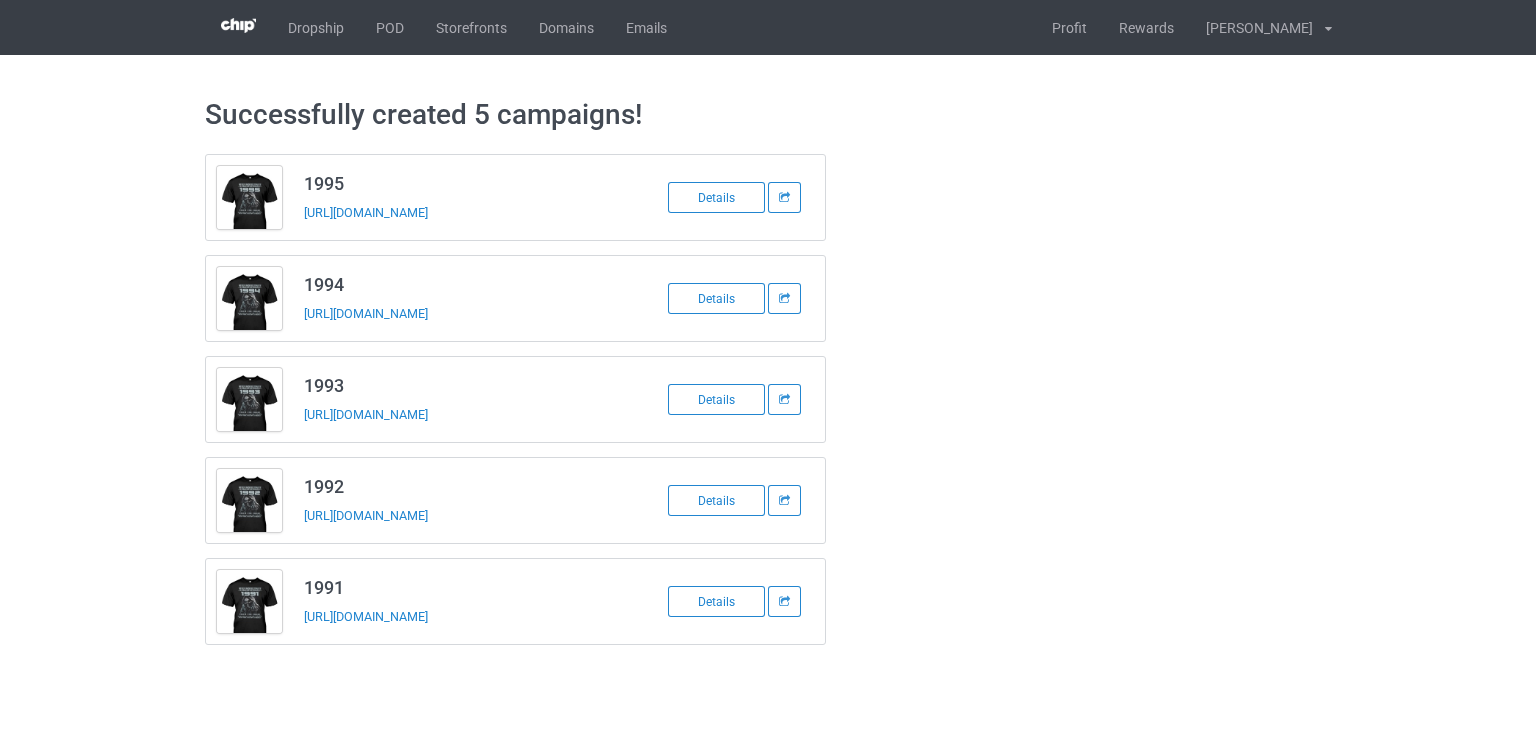 click on "https://www.teechip.com/a1993" at bounding box center (444, 414) 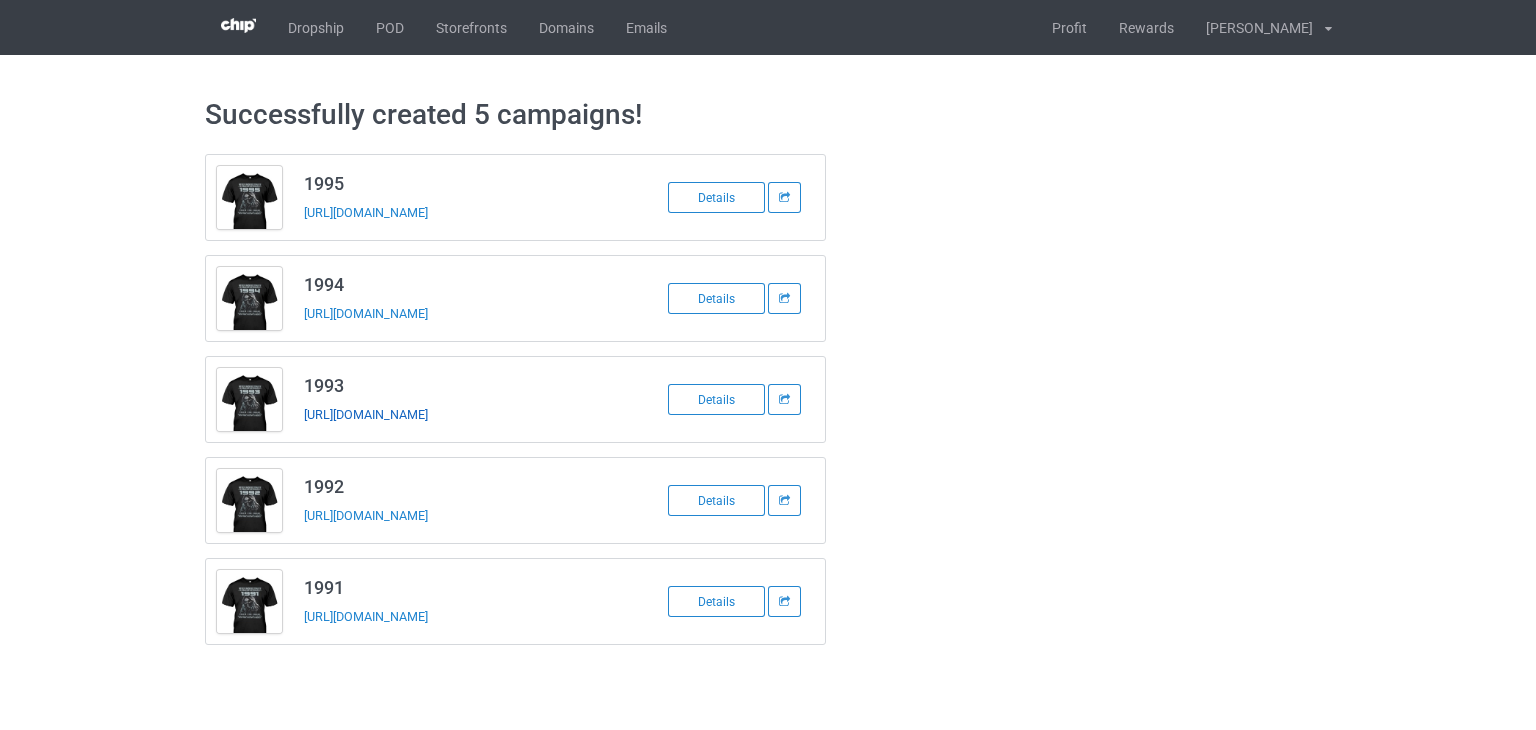 drag, startPoint x: 497, startPoint y: 417, endPoint x: 304, endPoint y: 417, distance: 193 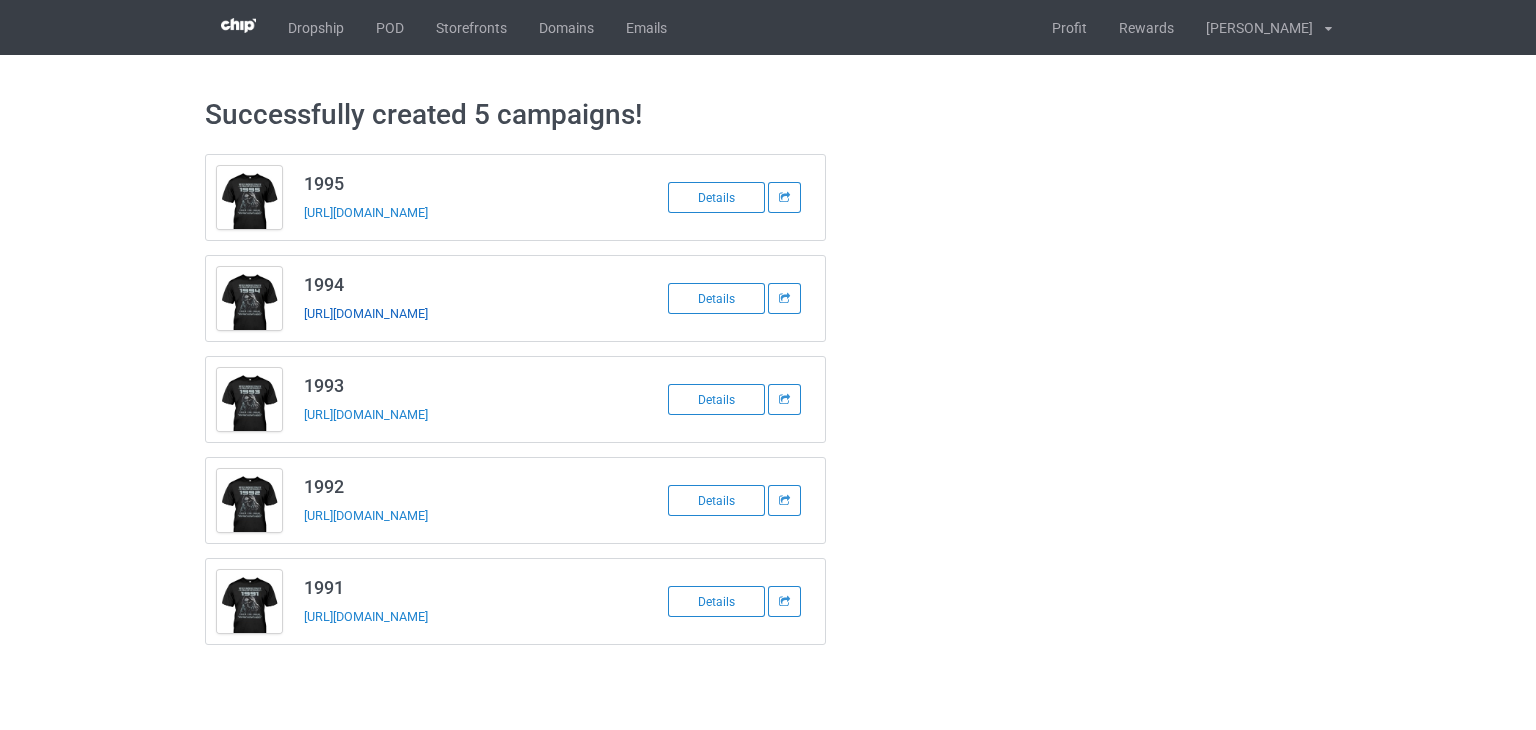 drag, startPoint x: 508, startPoint y: 316, endPoint x: 304, endPoint y: 319, distance: 204.02206 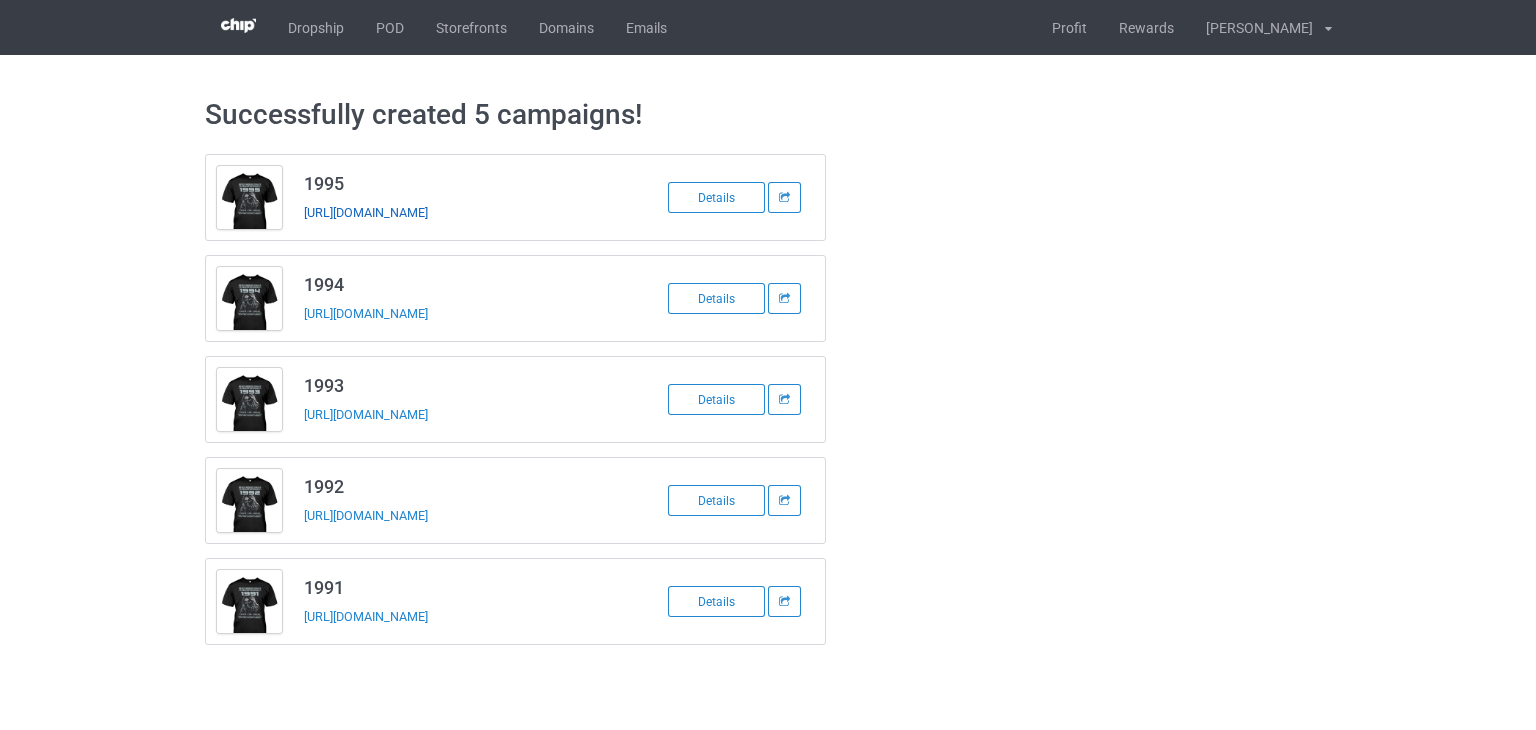 click on "https://www.teechip.com/a1995" at bounding box center (366, 212) 